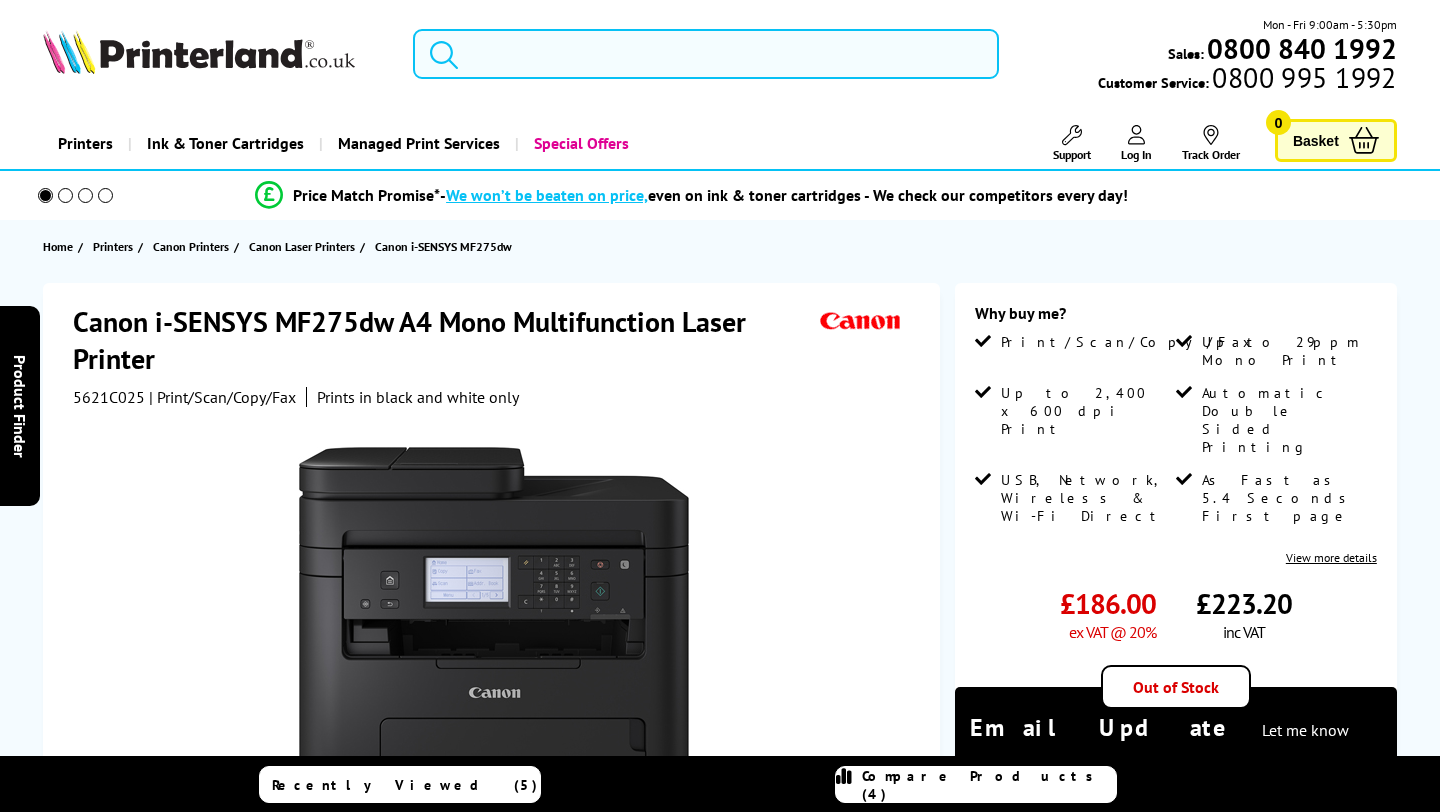 scroll, scrollTop: 0, scrollLeft: 0, axis: both 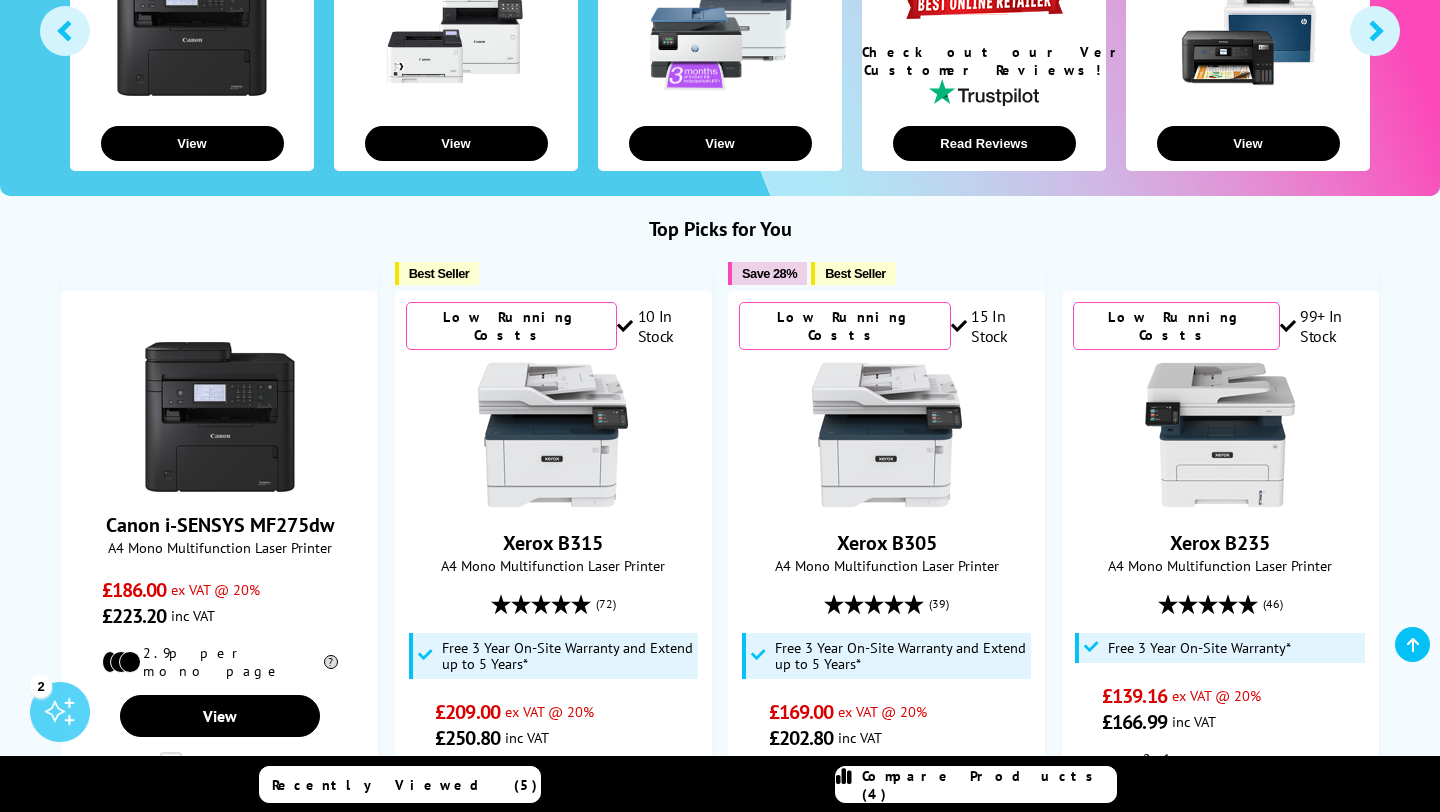 click on "Compare Products (4)" at bounding box center [989, 785] 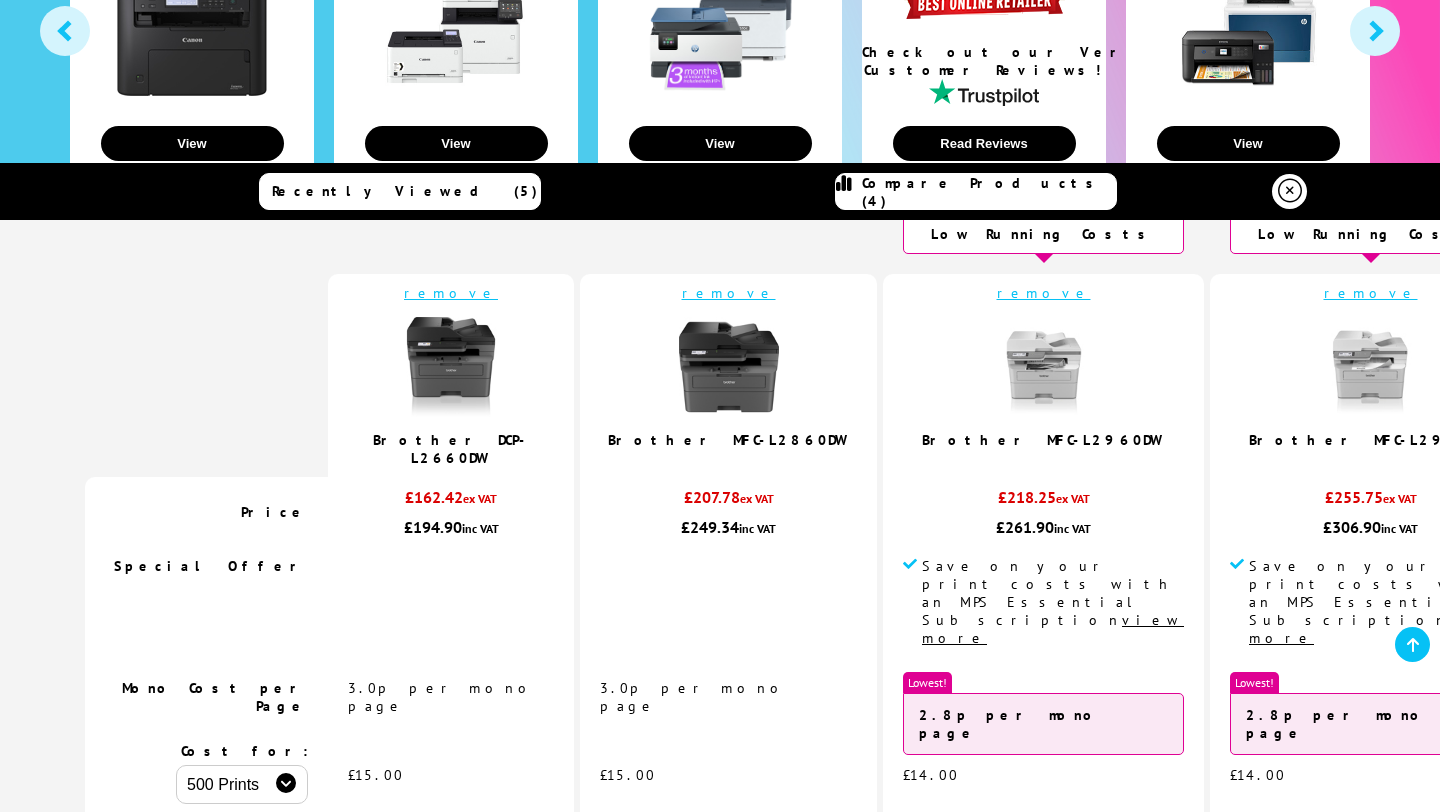 scroll, scrollTop: 0, scrollLeft: 0, axis: both 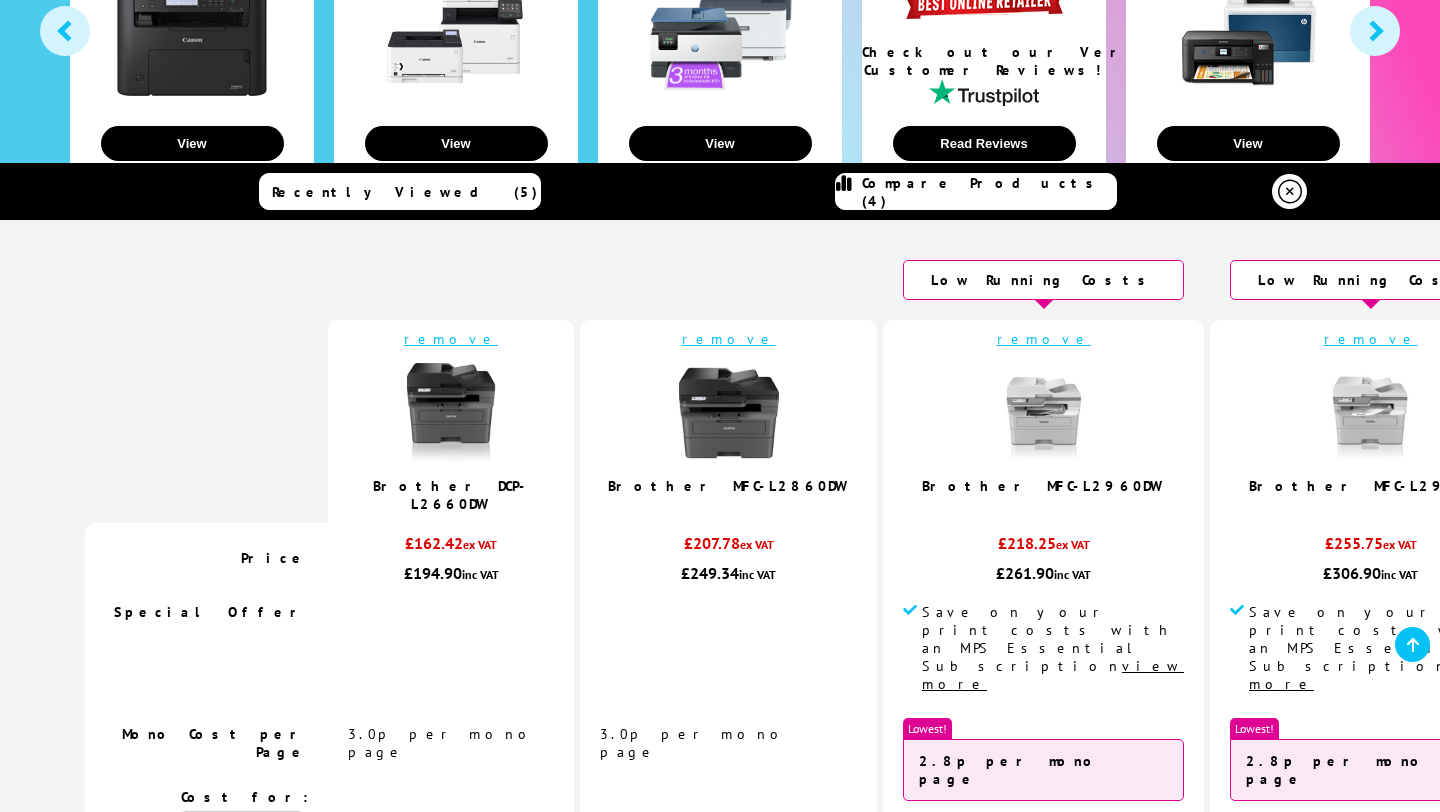 click at bounding box center [1290, 192] 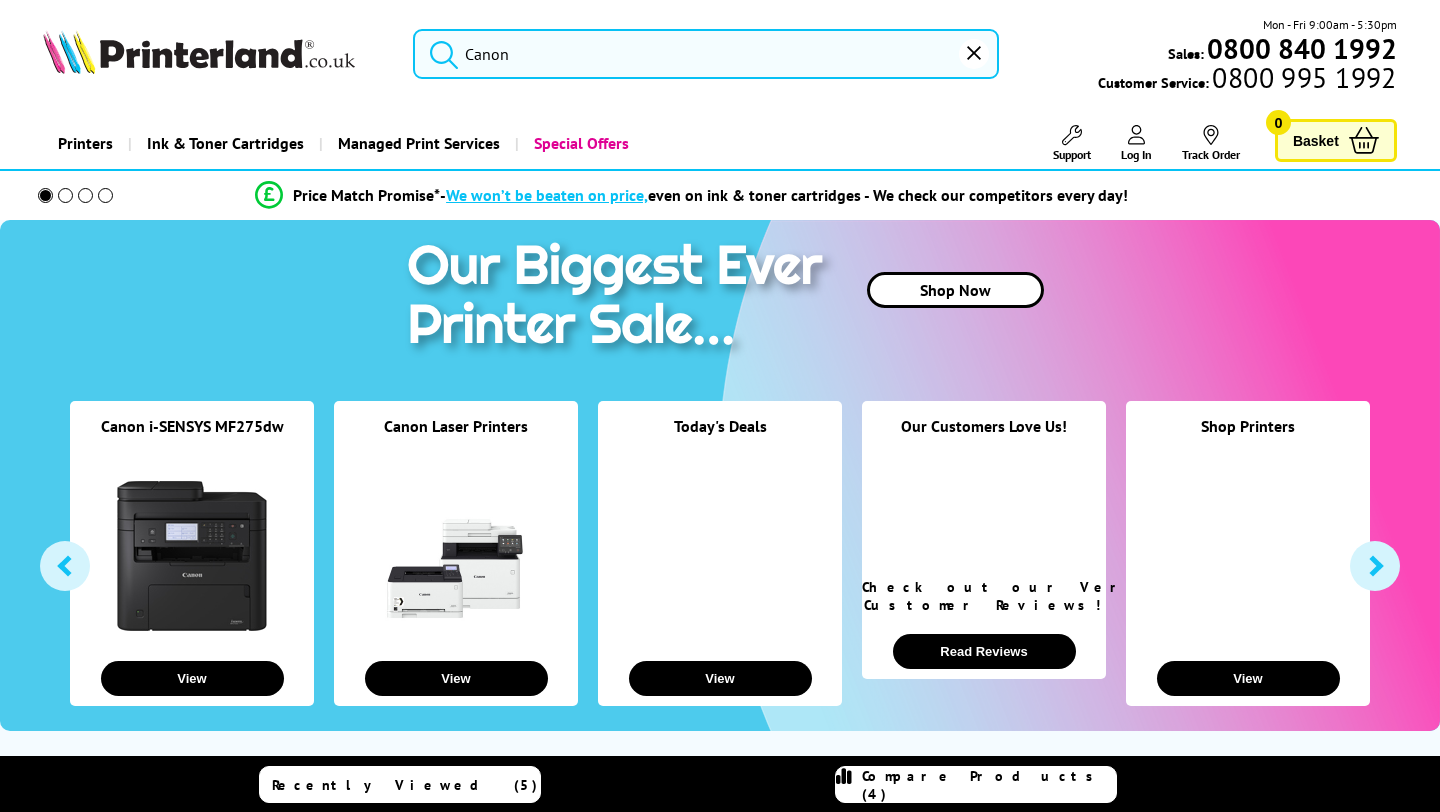 scroll, scrollTop: 0, scrollLeft: 0, axis: both 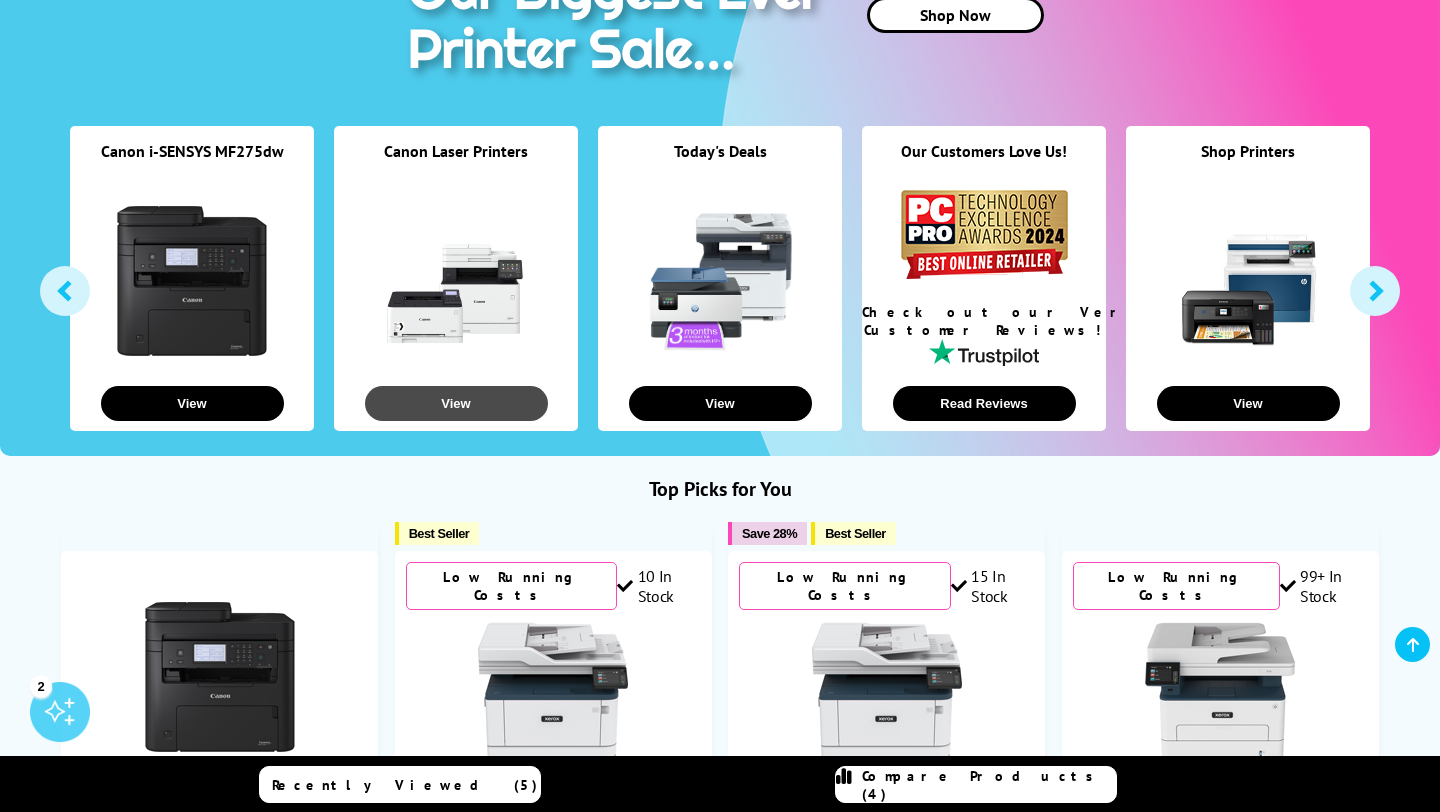 click on "View" at bounding box center [456, 403] 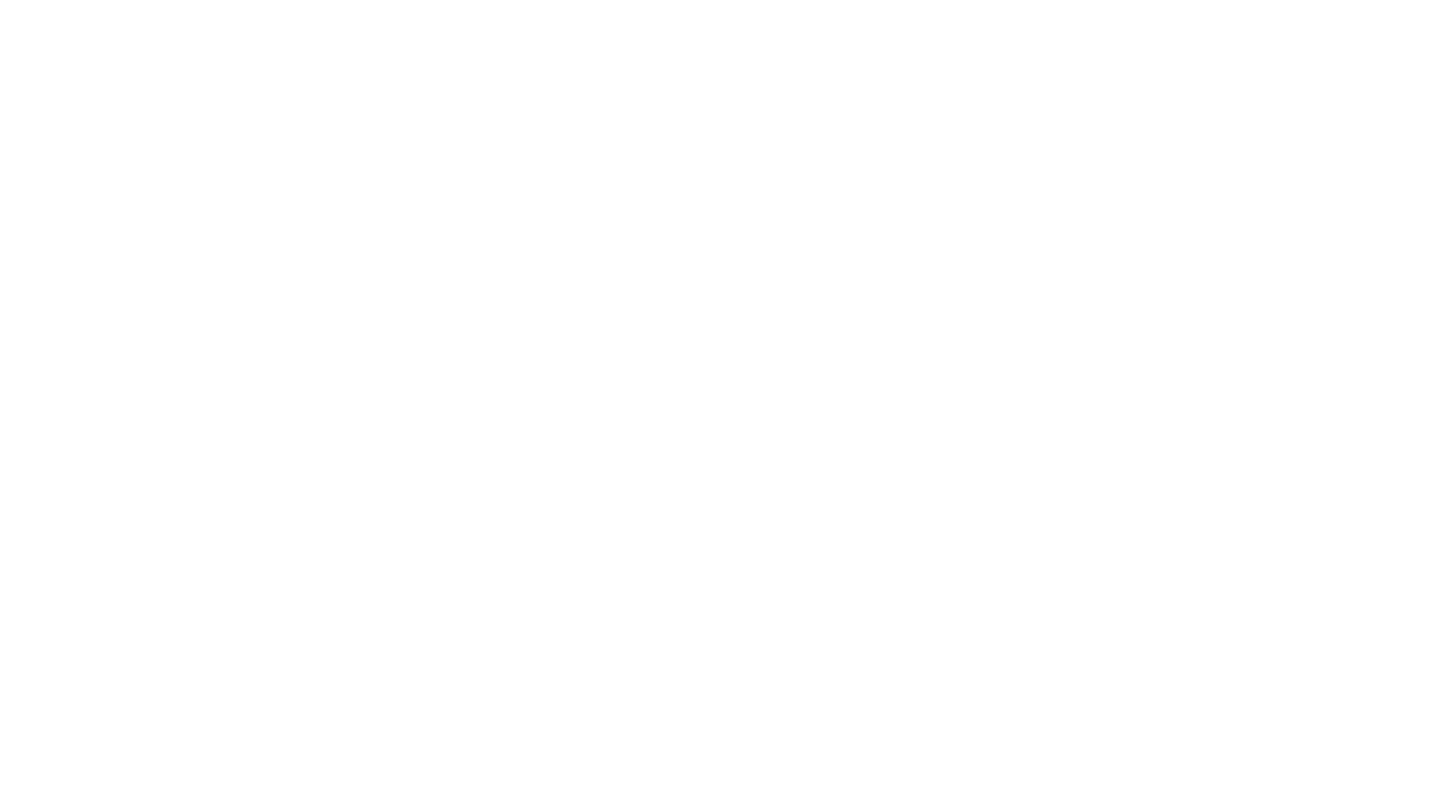 scroll, scrollTop: 0, scrollLeft: 0, axis: both 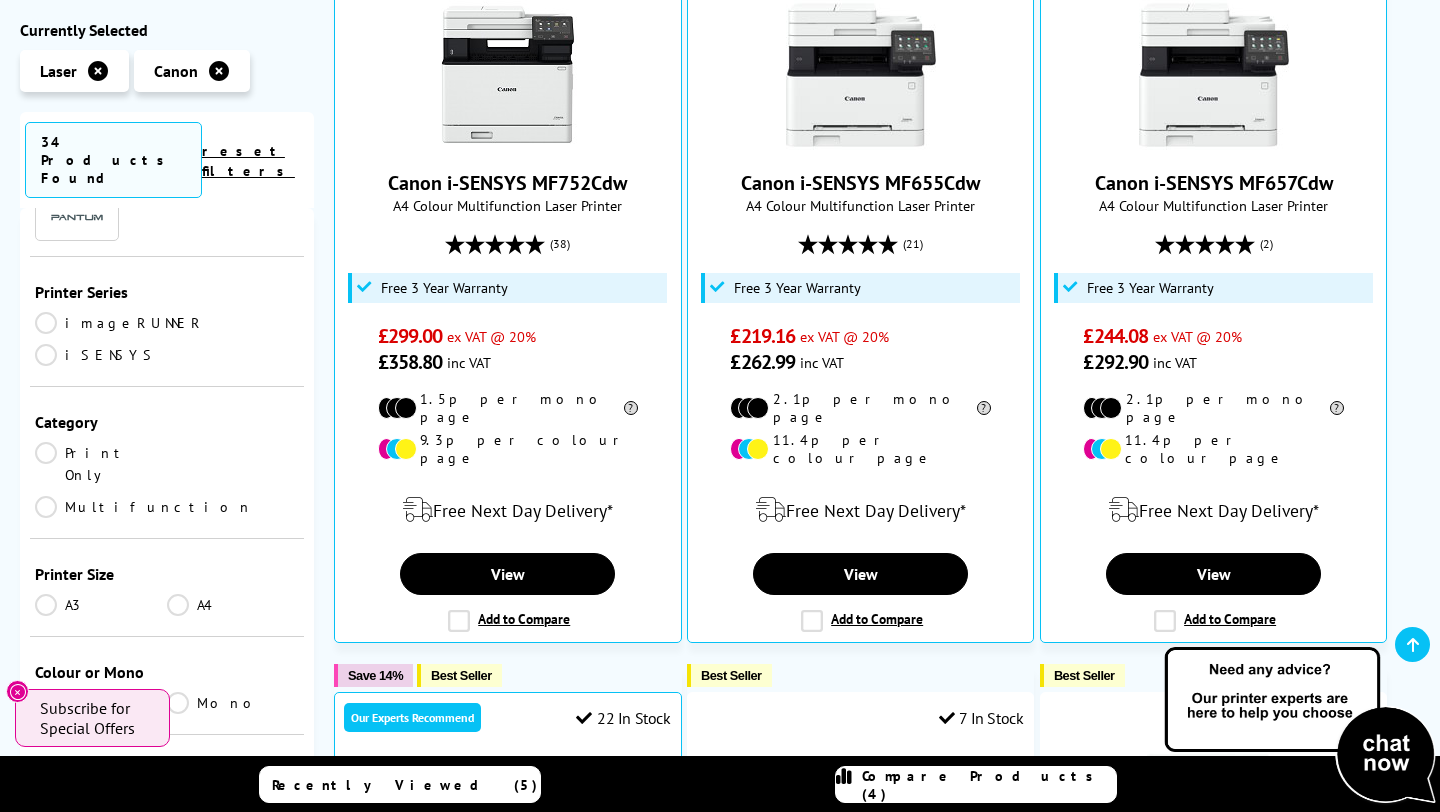 click on "Multifunction" at bounding box center [144, 507] 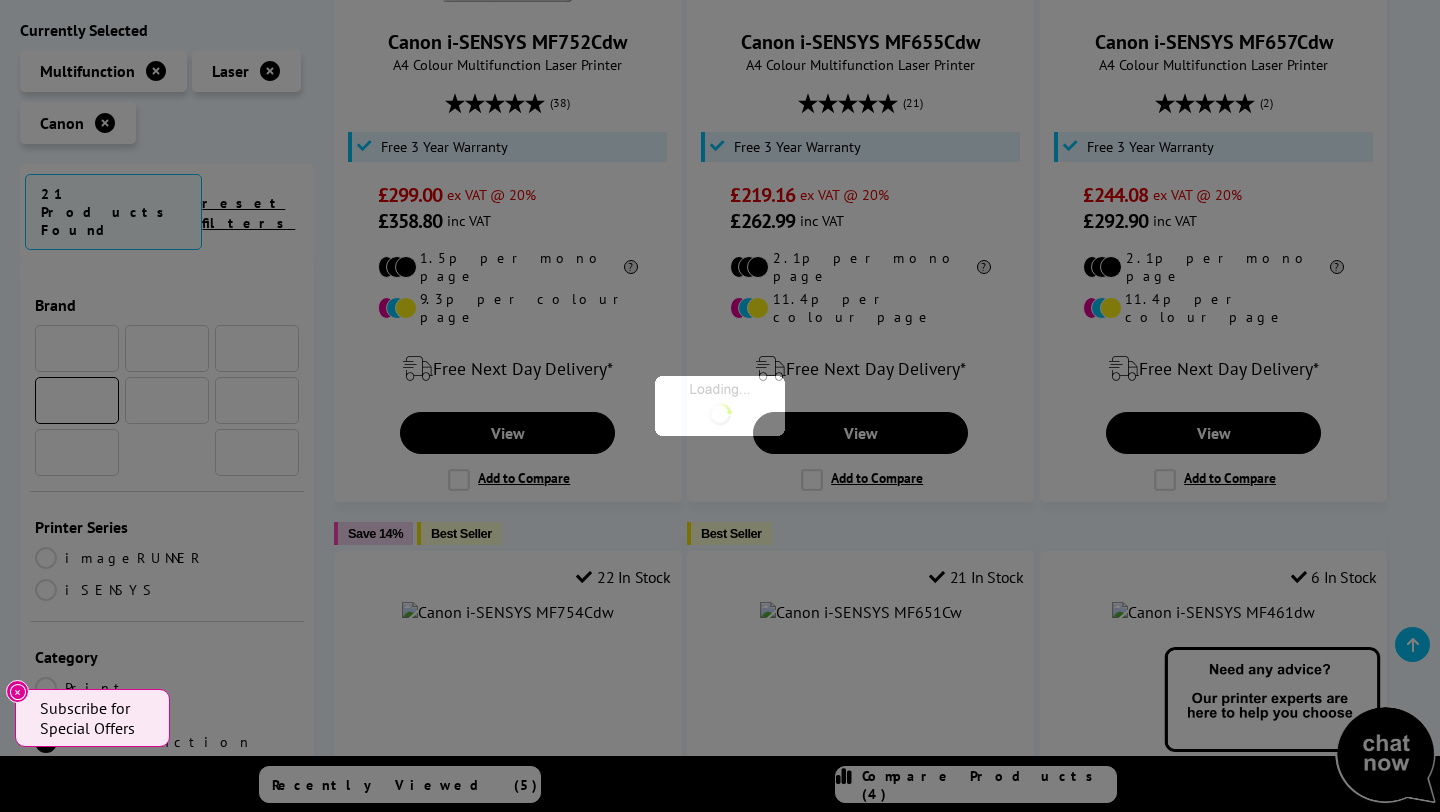 scroll, scrollTop: 235, scrollLeft: 0, axis: vertical 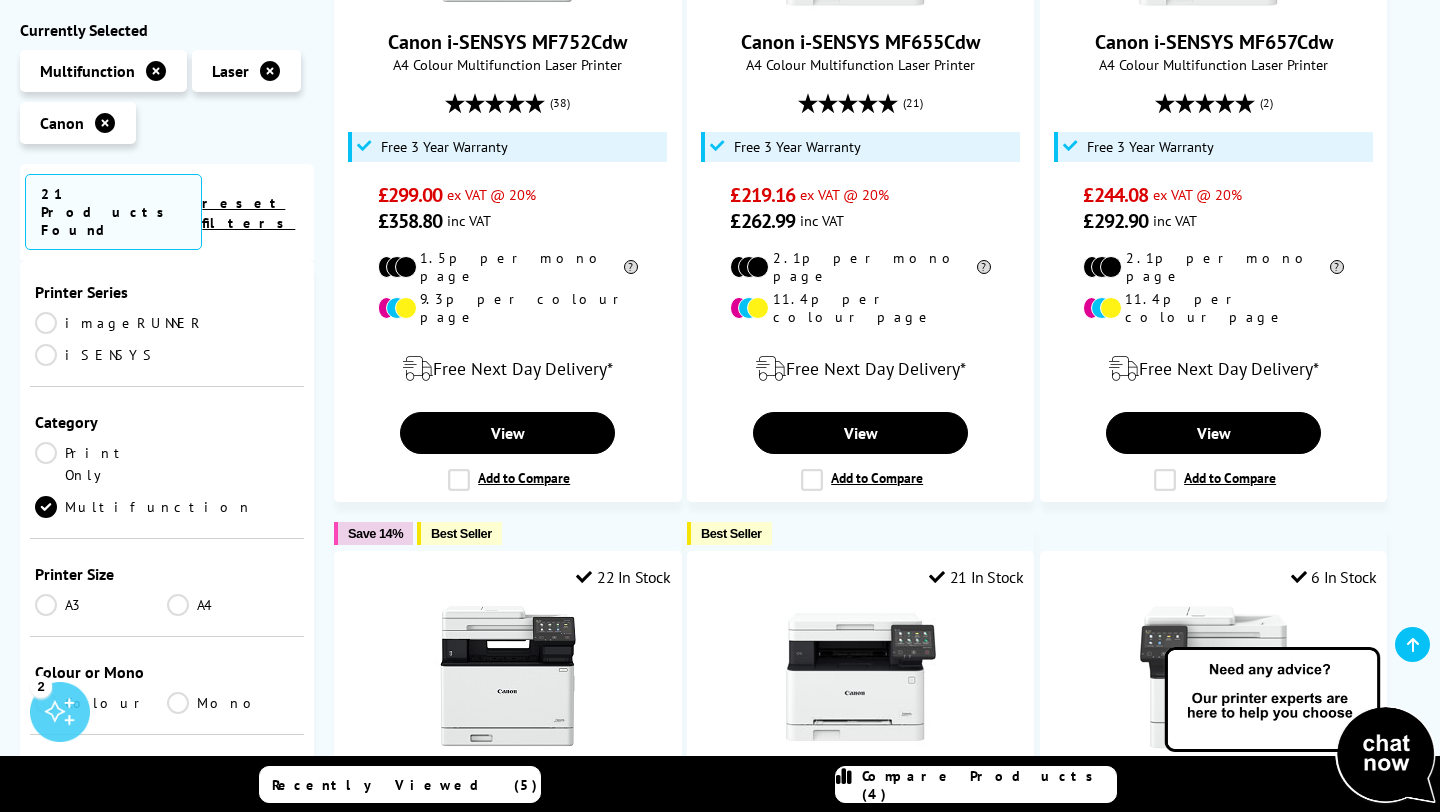 click on "A4" at bounding box center (233, 605) 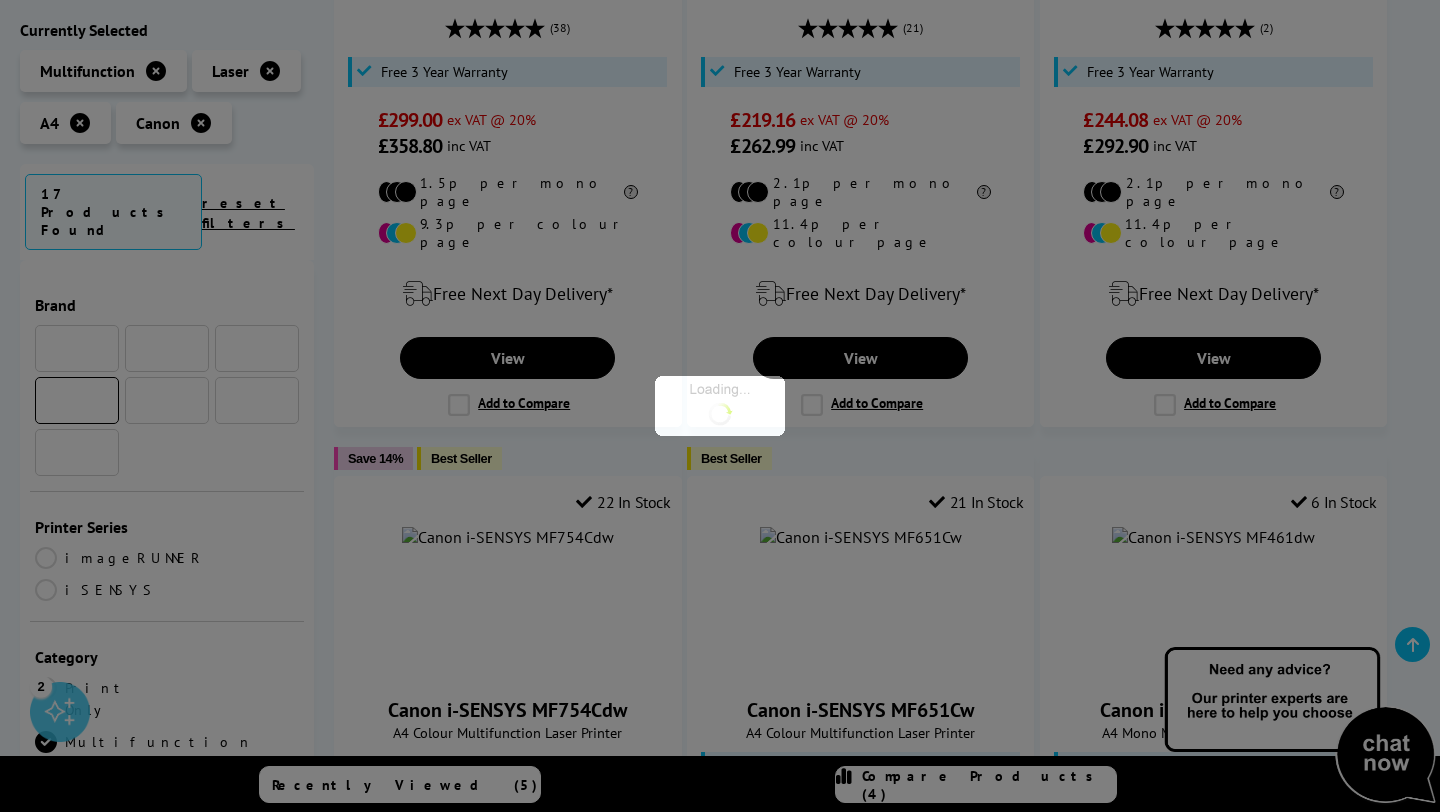 scroll, scrollTop: 235, scrollLeft: 0, axis: vertical 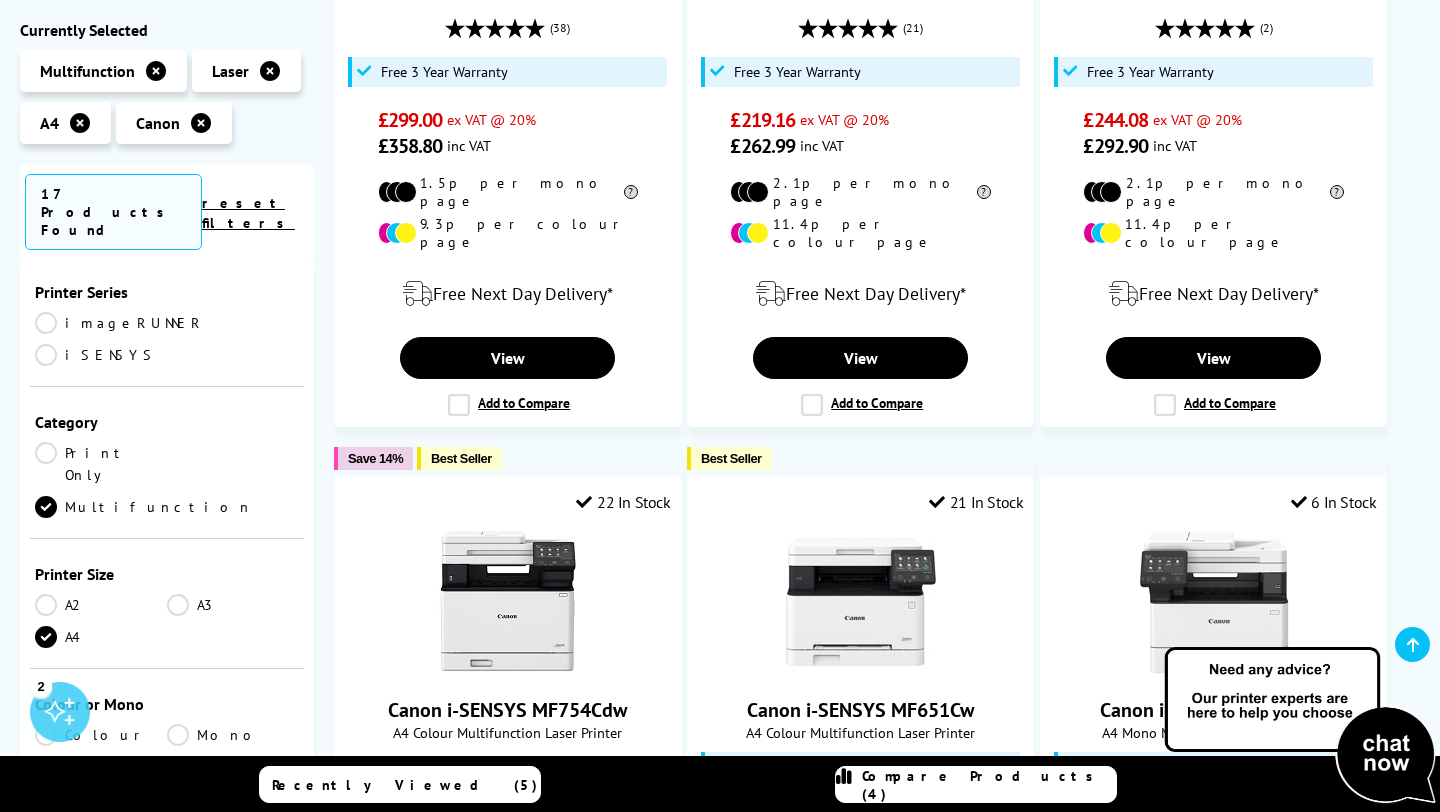 click on "Mono" at bounding box center [233, 735] 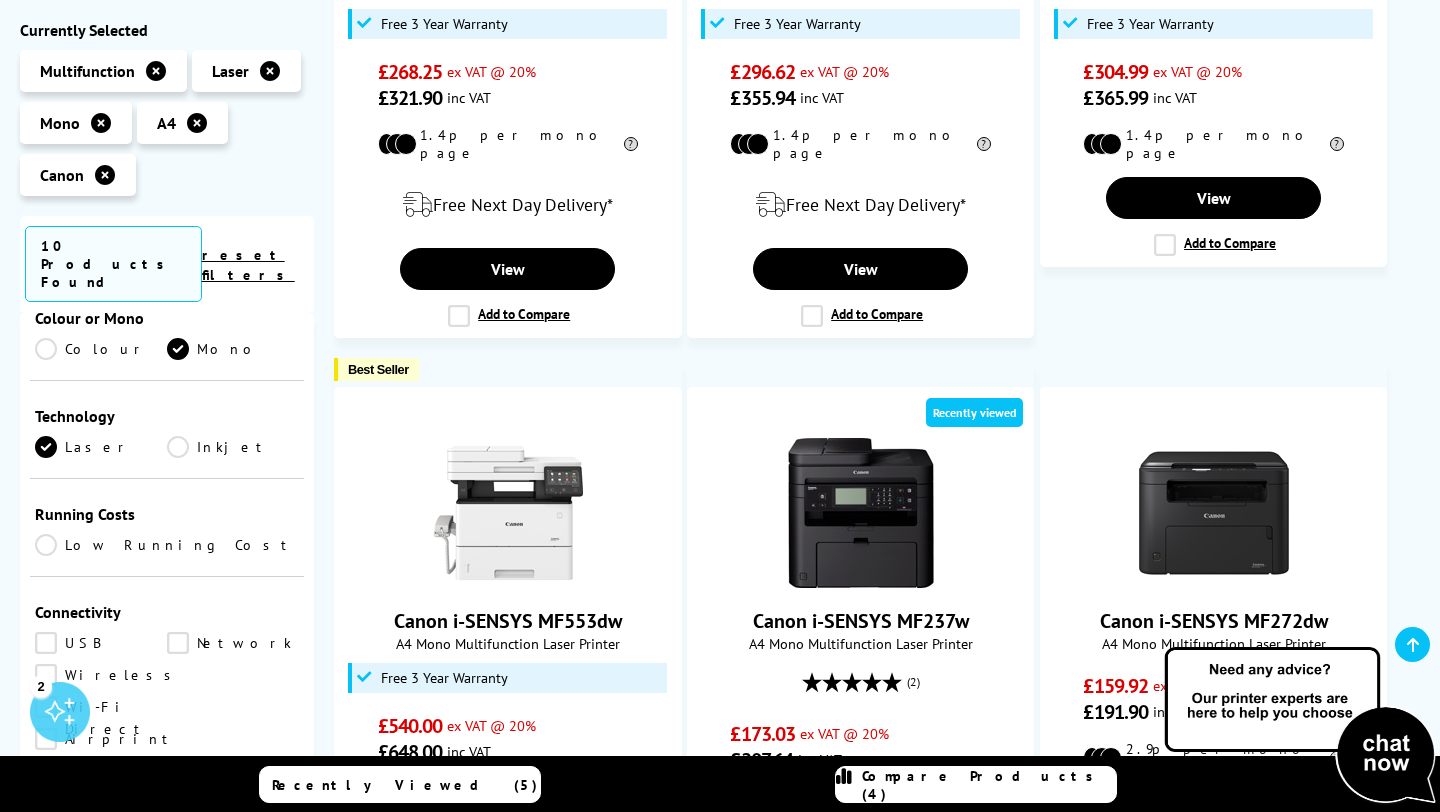 scroll, scrollTop: 646, scrollLeft: 0, axis: vertical 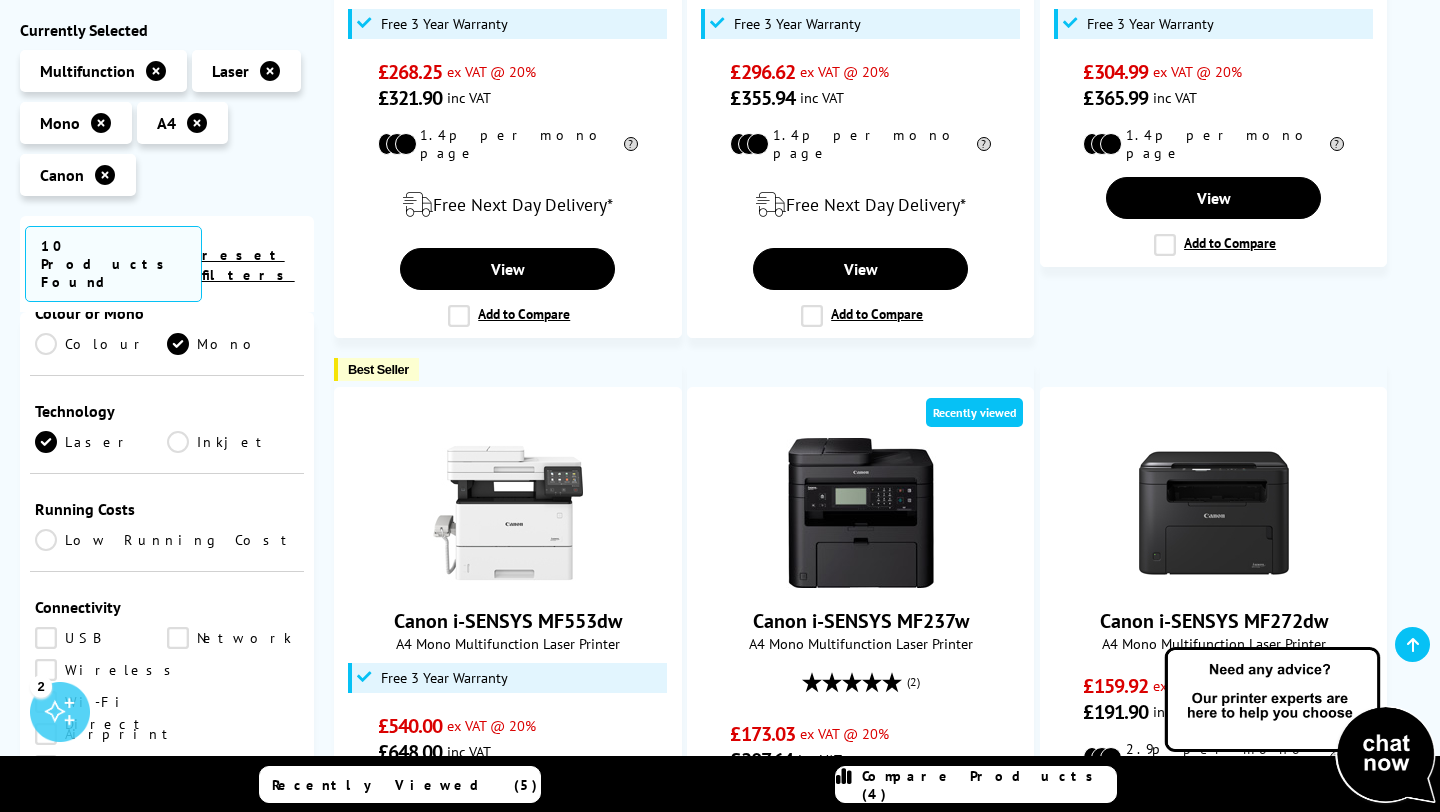 click on "Wireless" at bounding box center [108, 670] 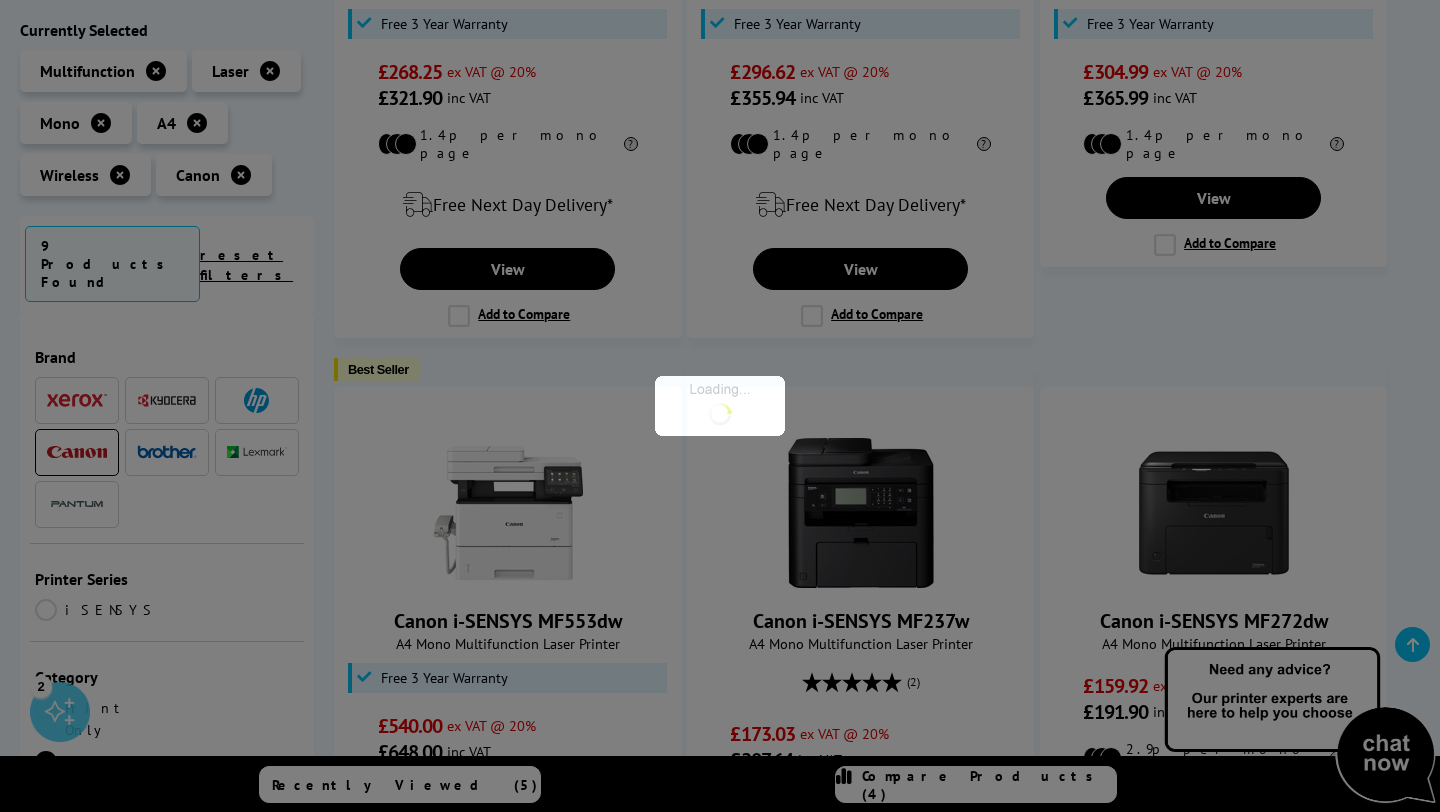 scroll, scrollTop: 646, scrollLeft: 0, axis: vertical 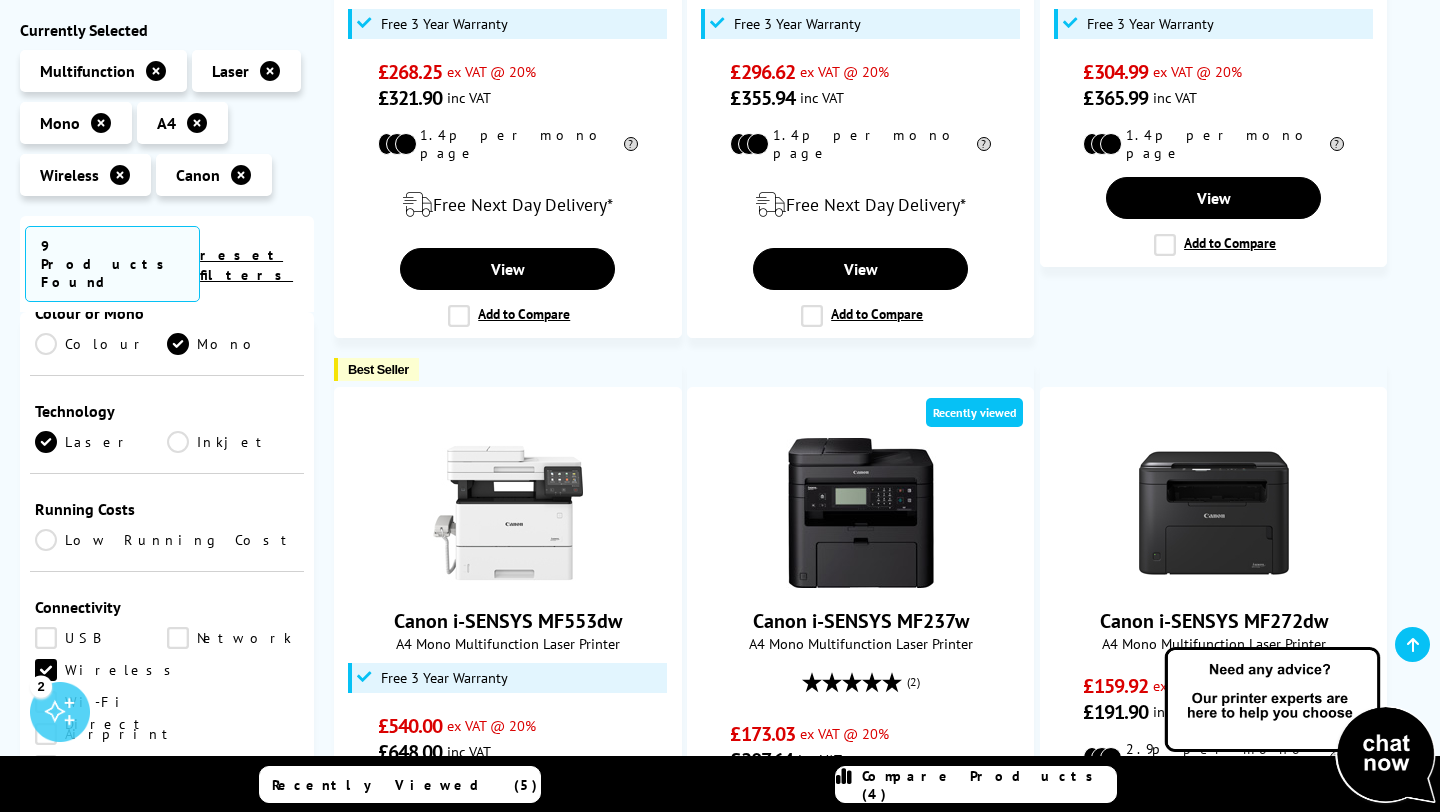 click on "USB" at bounding box center (101, 638) 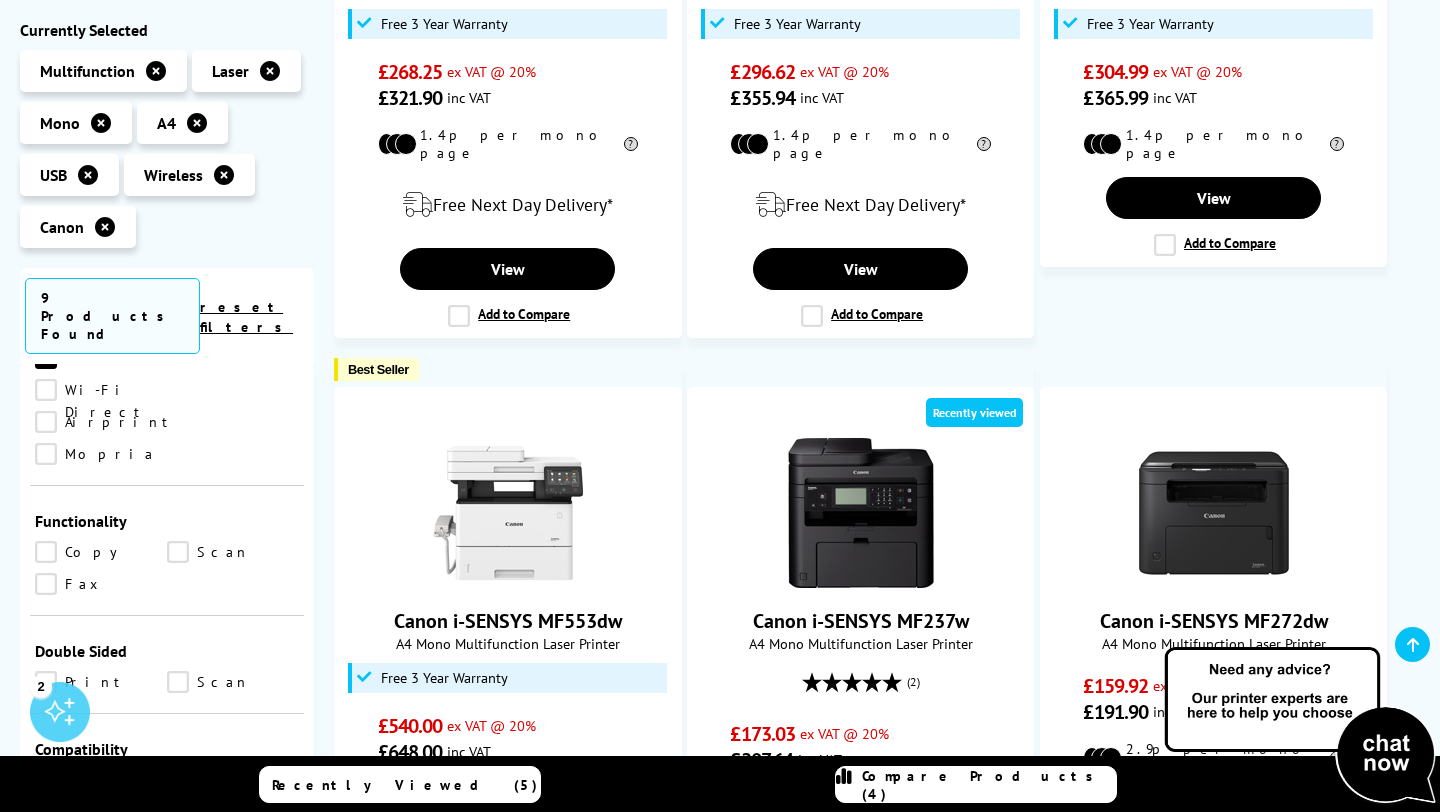 scroll, scrollTop: 1016, scrollLeft: 0, axis: vertical 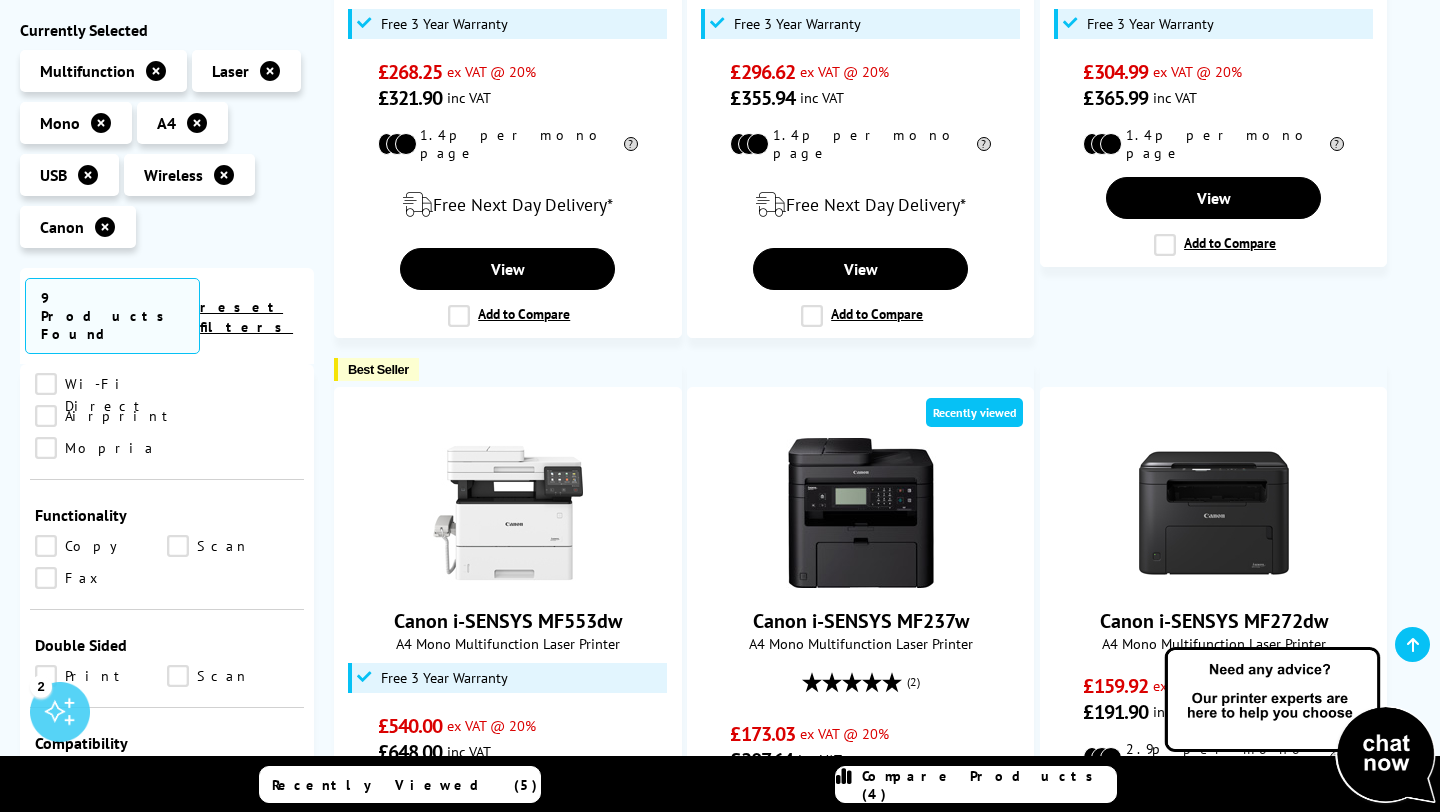 click on "Copy" at bounding box center [101, 546] 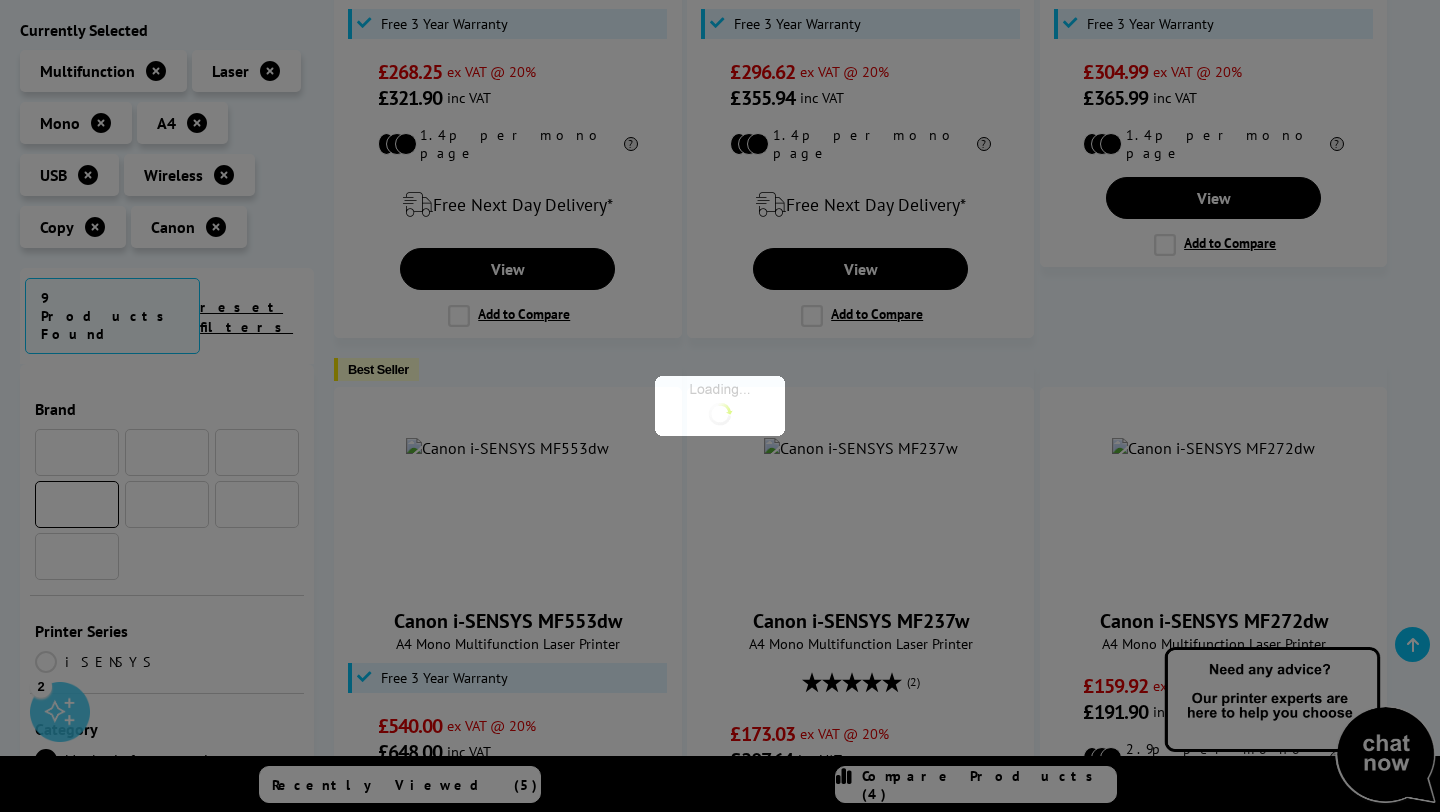 scroll, scrollTop: 1016, scrollLeft: 0, axis: vertical 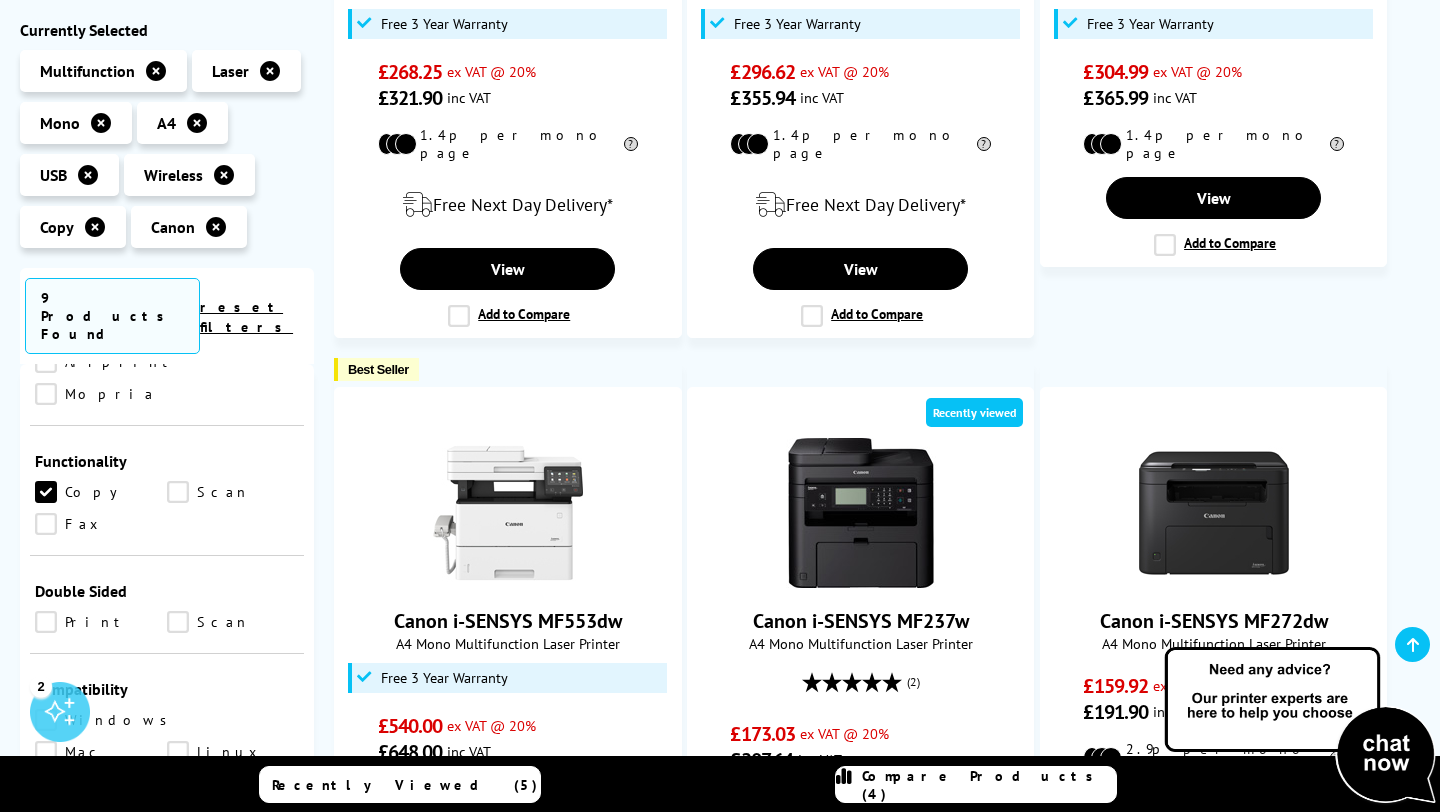 click on "Fax" at bounding box center [101, 524] 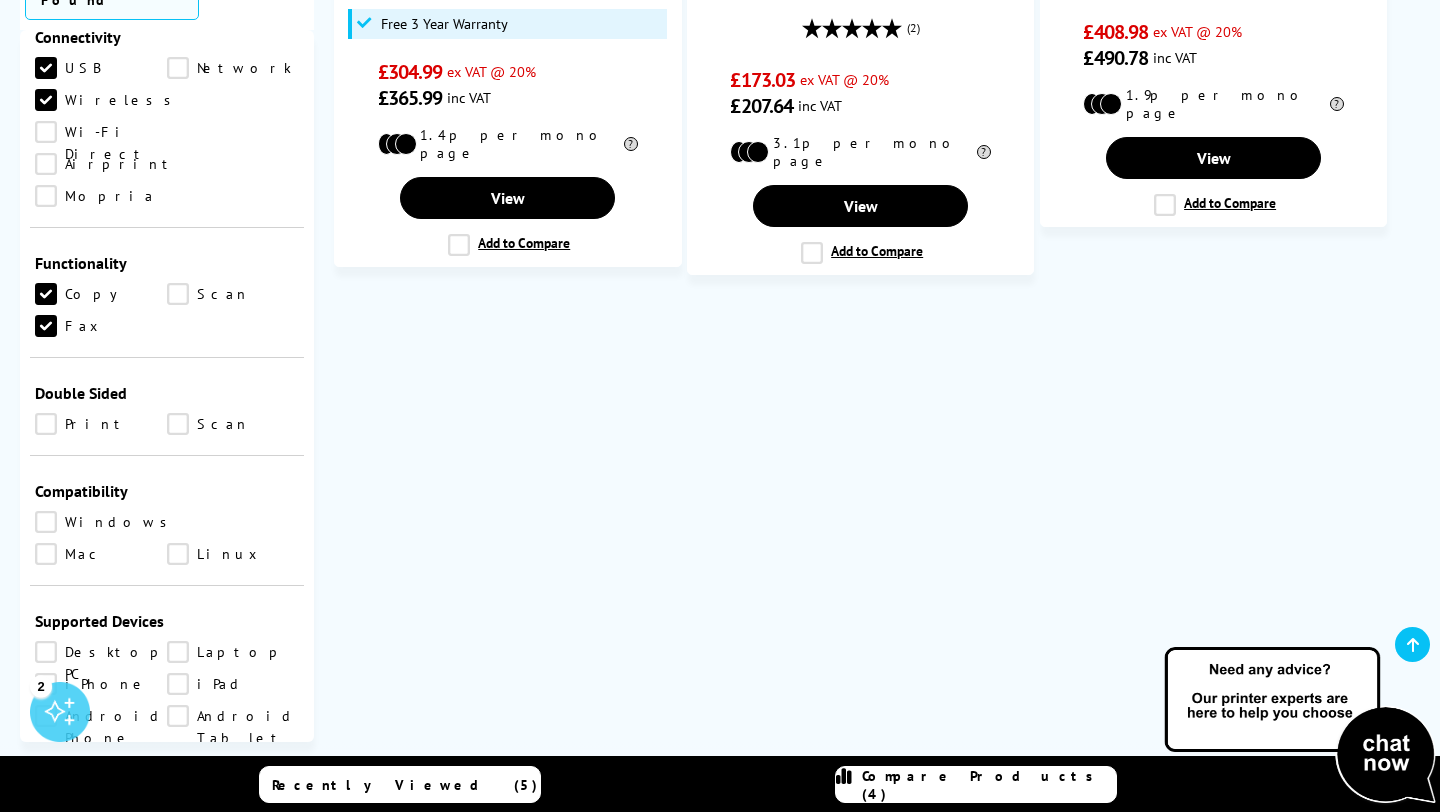 scroll, scrollTop: 806, scrollLeft: 0, axis: vertical 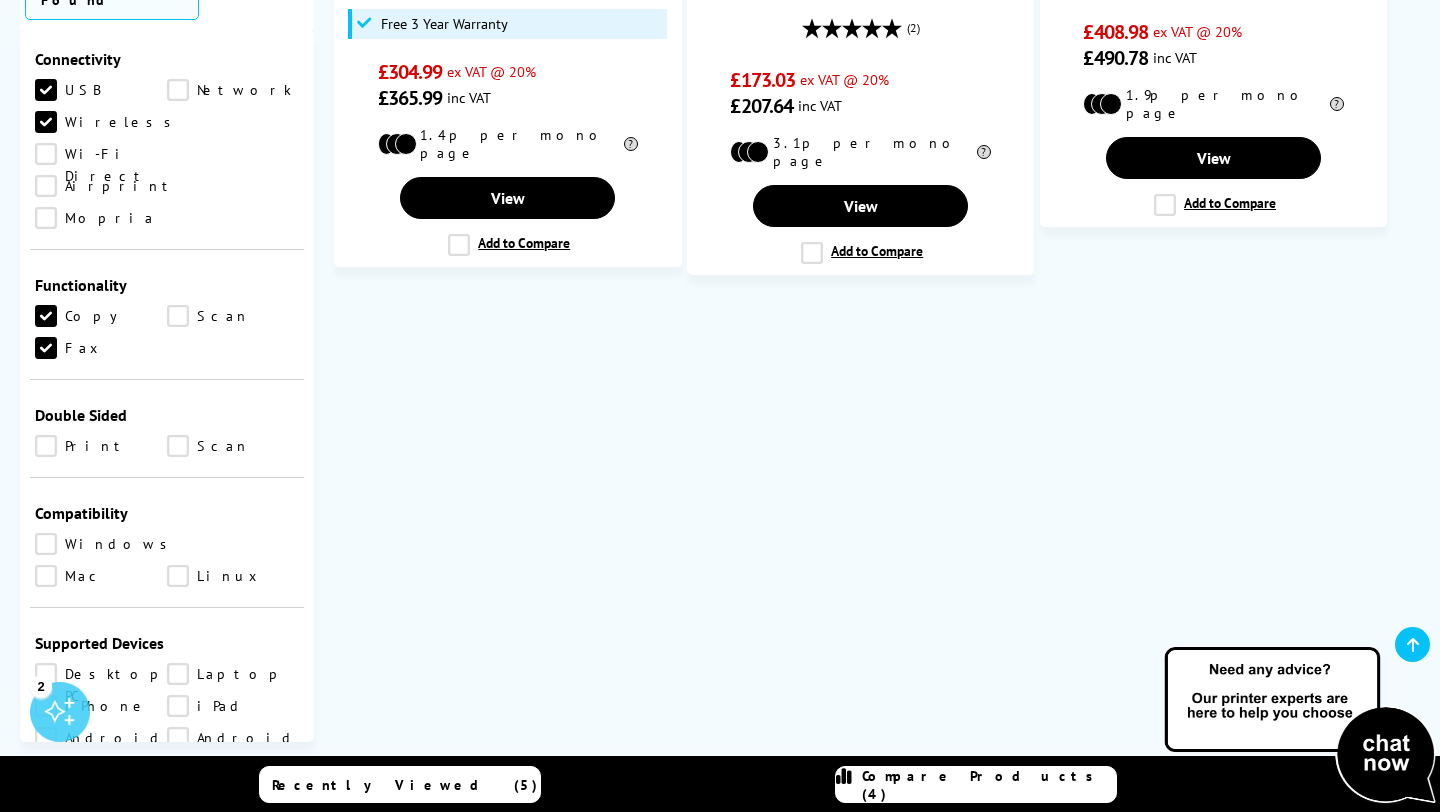 click on "Scan" at bounding box center [233, 316] 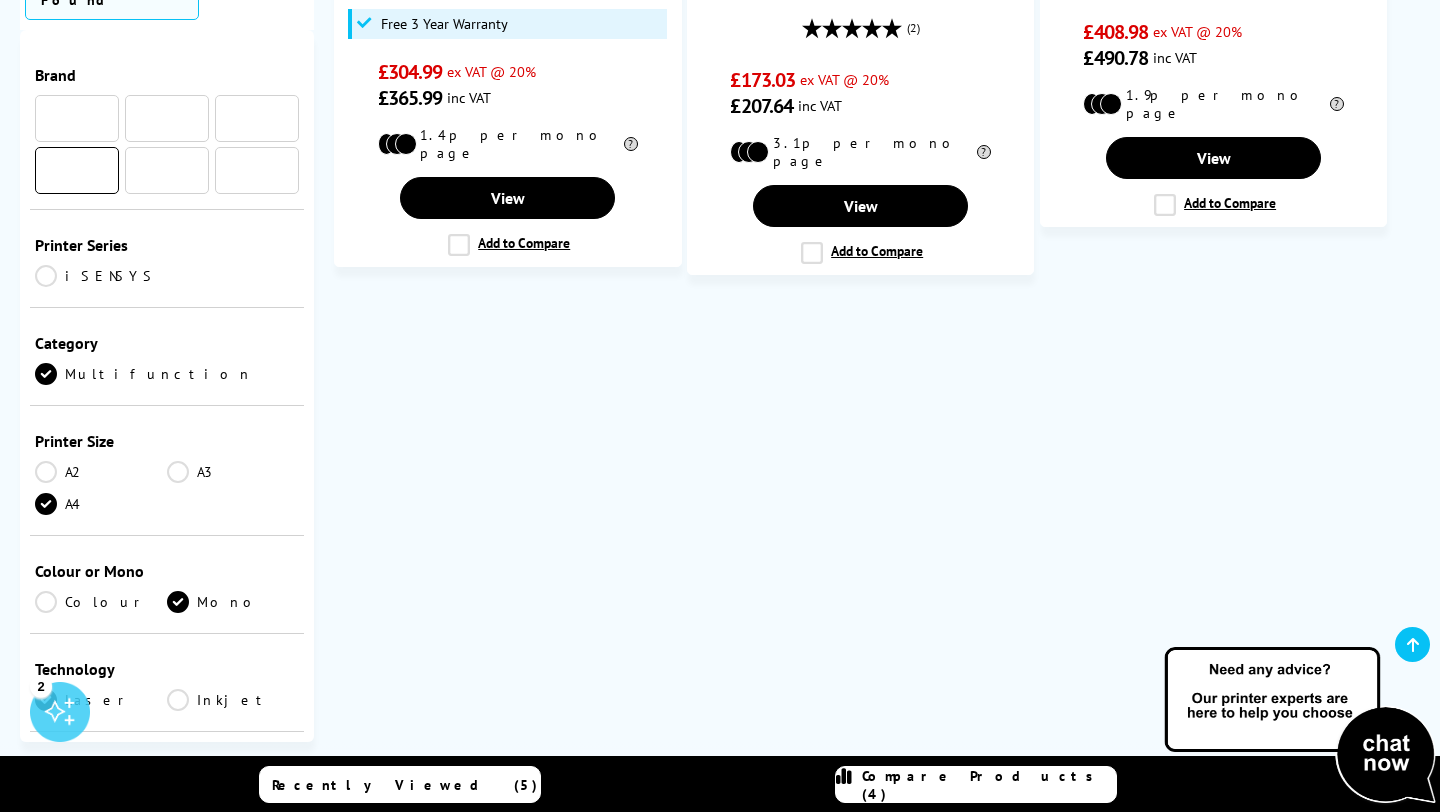 scroll, scrollTop: 806, scrollLeft: 0, axis: vertical 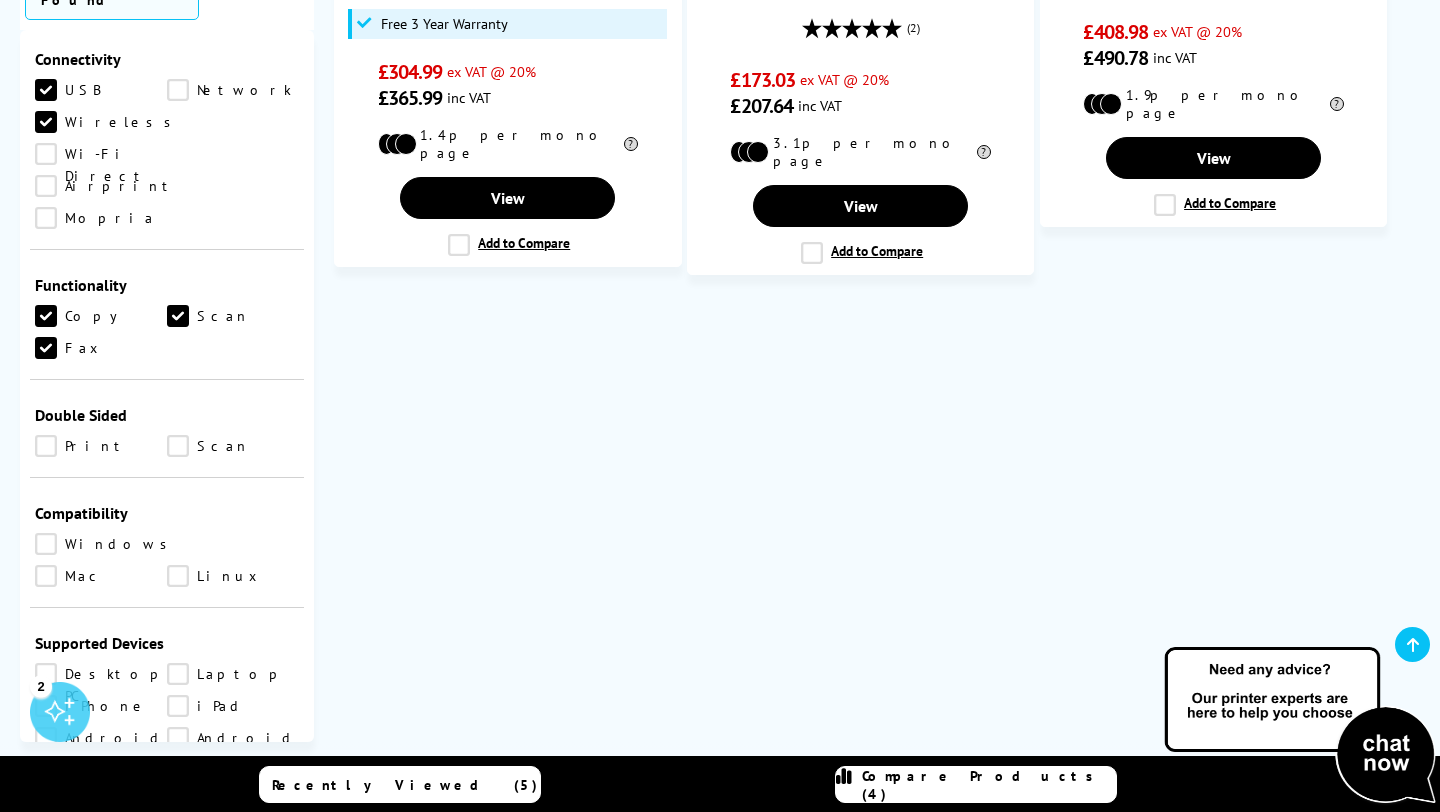 click on "Print" at bounding box center [101, 446] 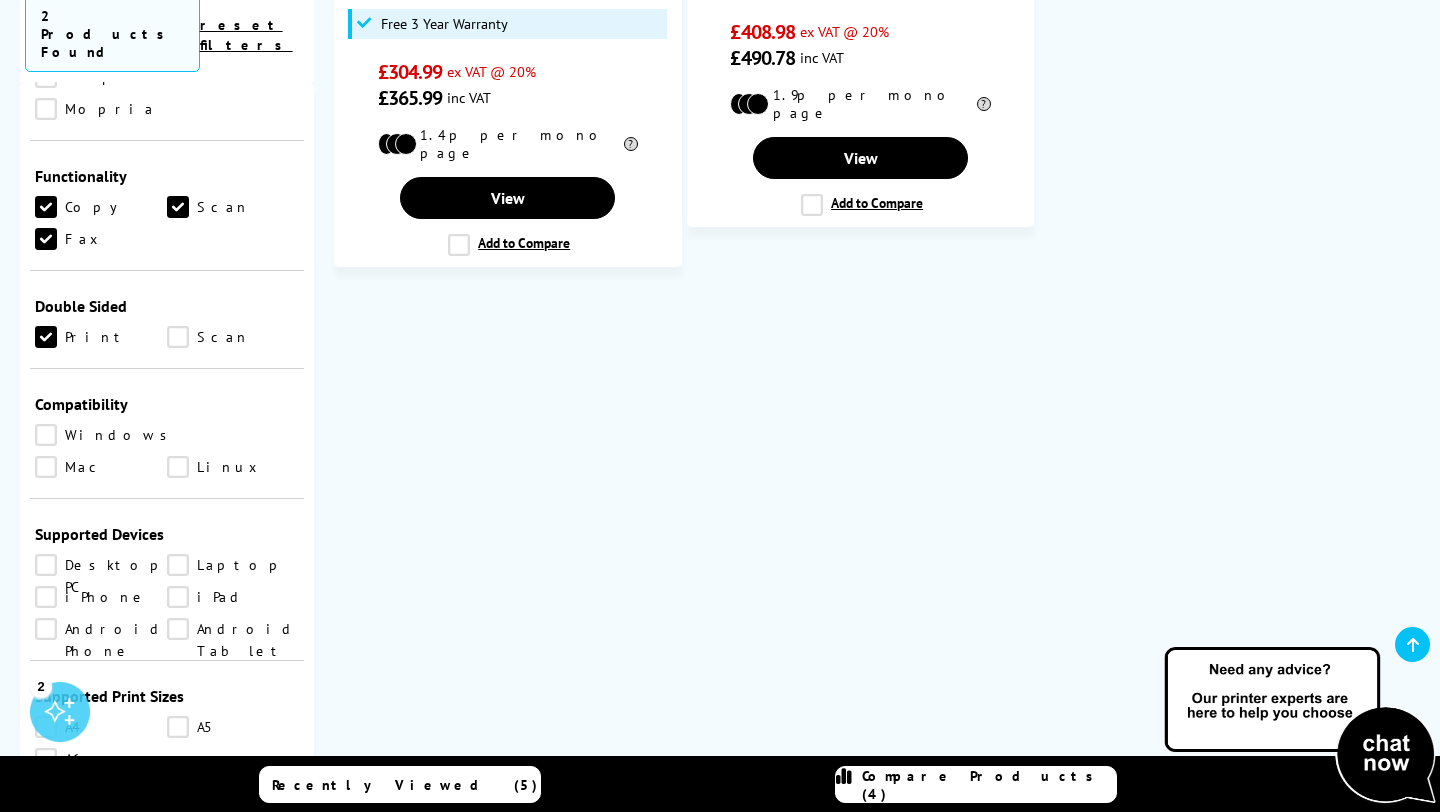 scroll, scrollTop: 975, scrollLeft: 0, axis: vertical 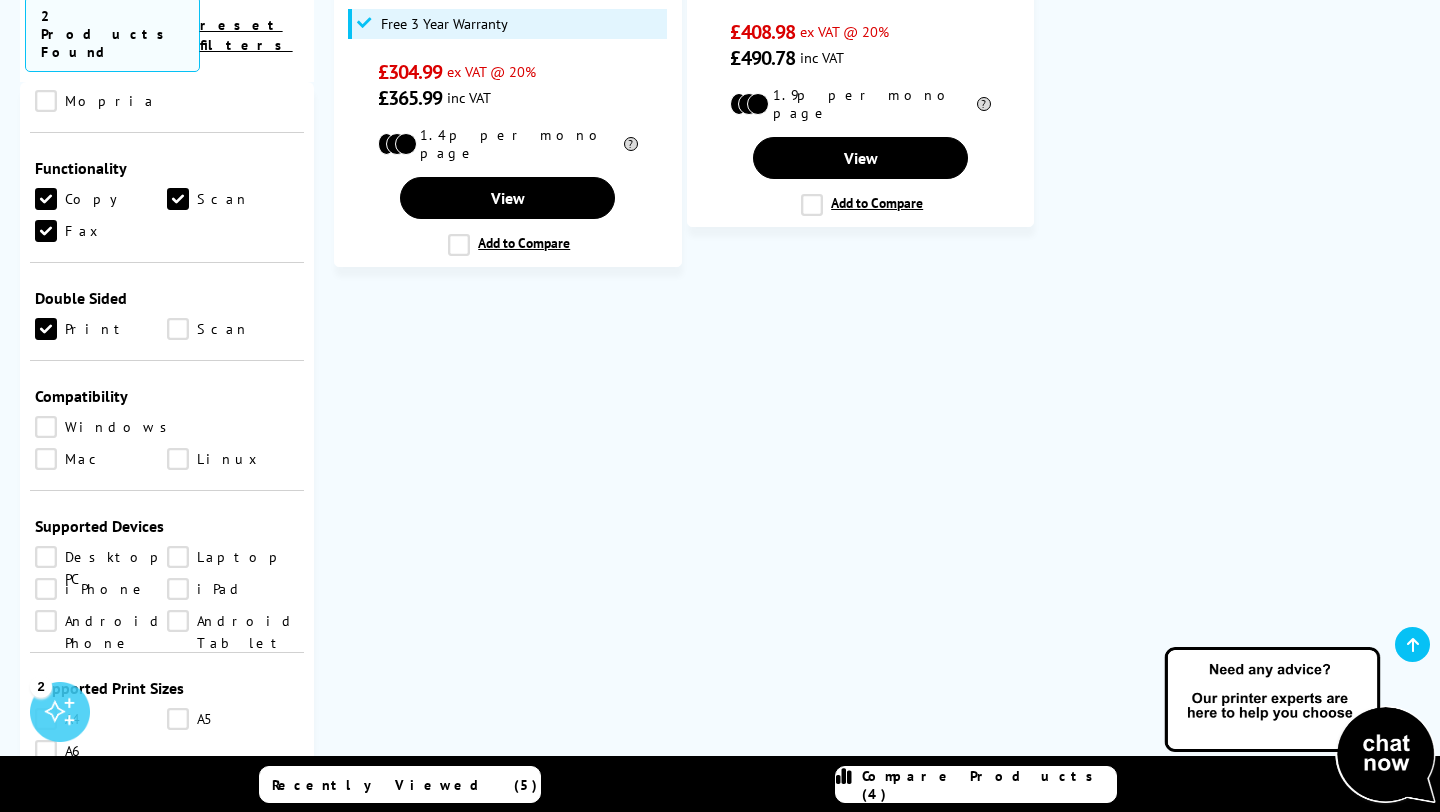 click on "Mac" at bounding box center [101, 459] 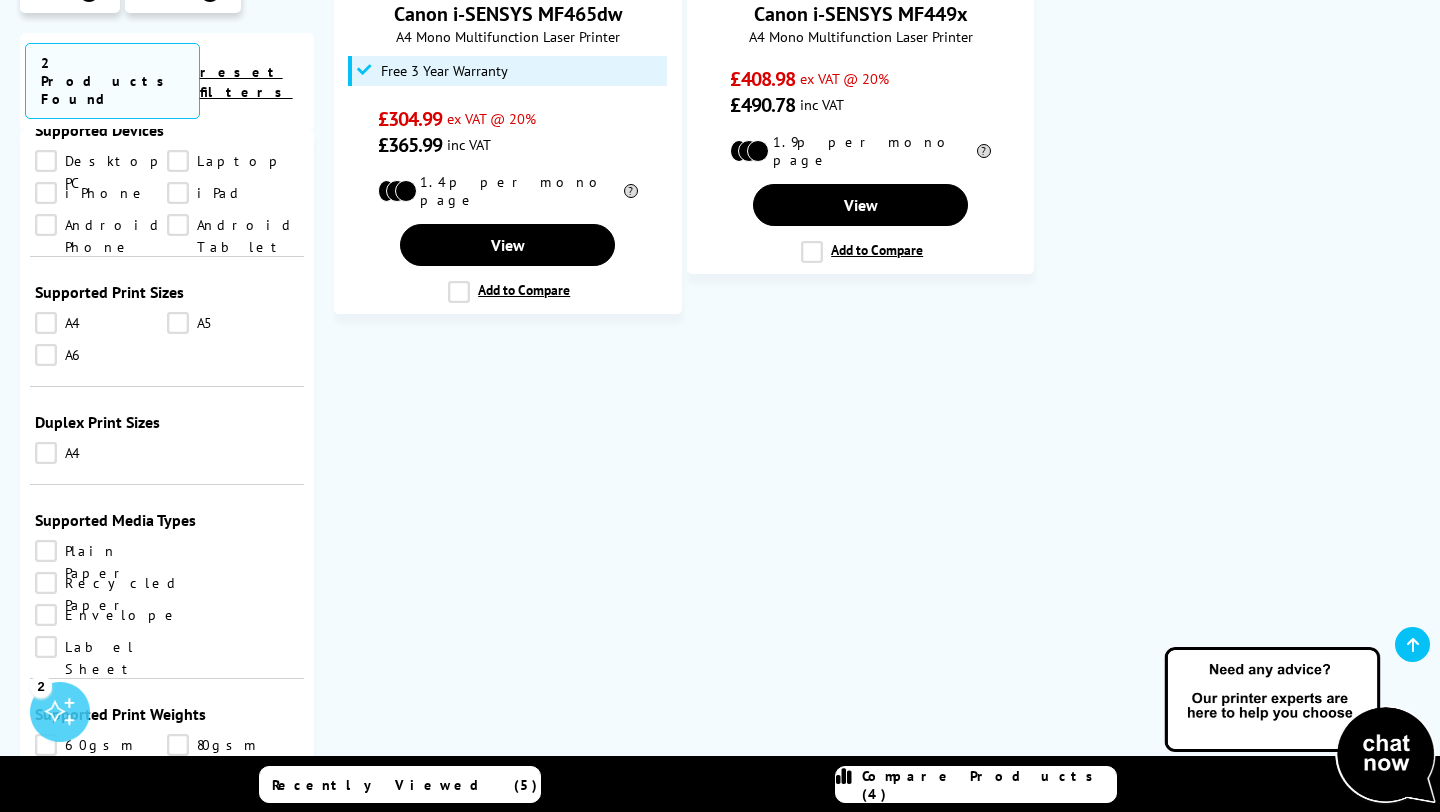 scroll, scrollTop: 1423, scrollLeft: 0, axis: vertical 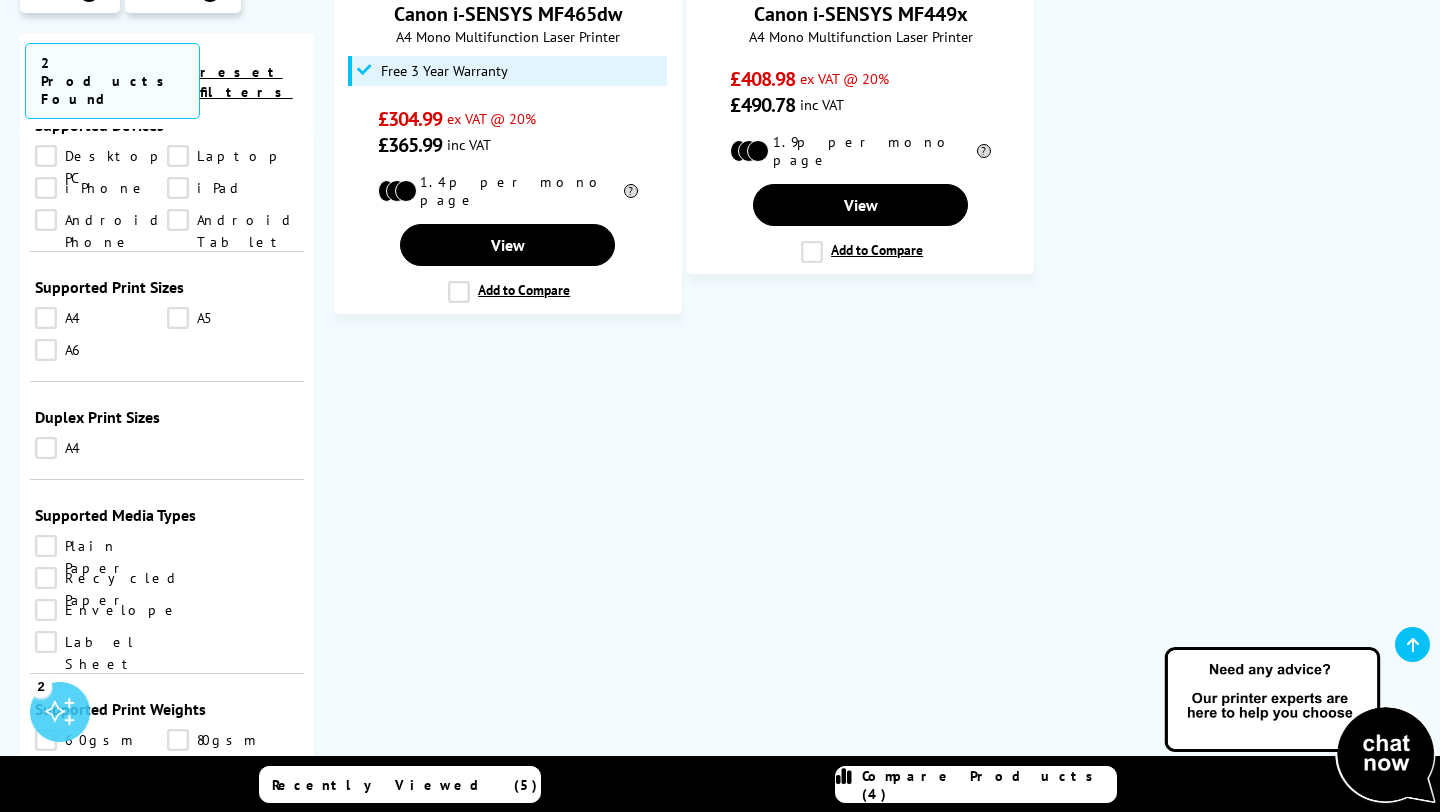 click on "A4" at bounding box center [101, 448] 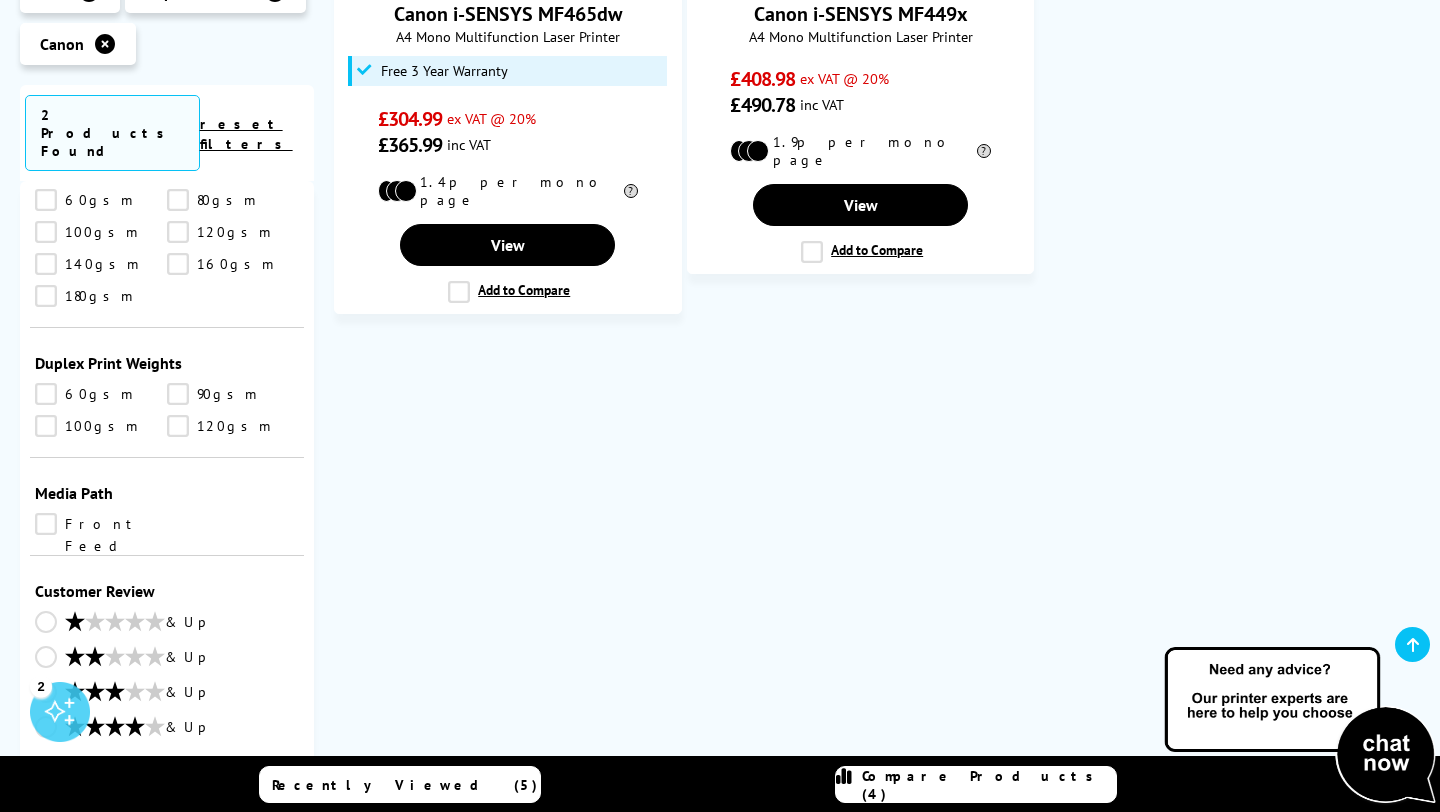 scroll, scrollTop: 2021, scrollLeft: 0, axis: vertical 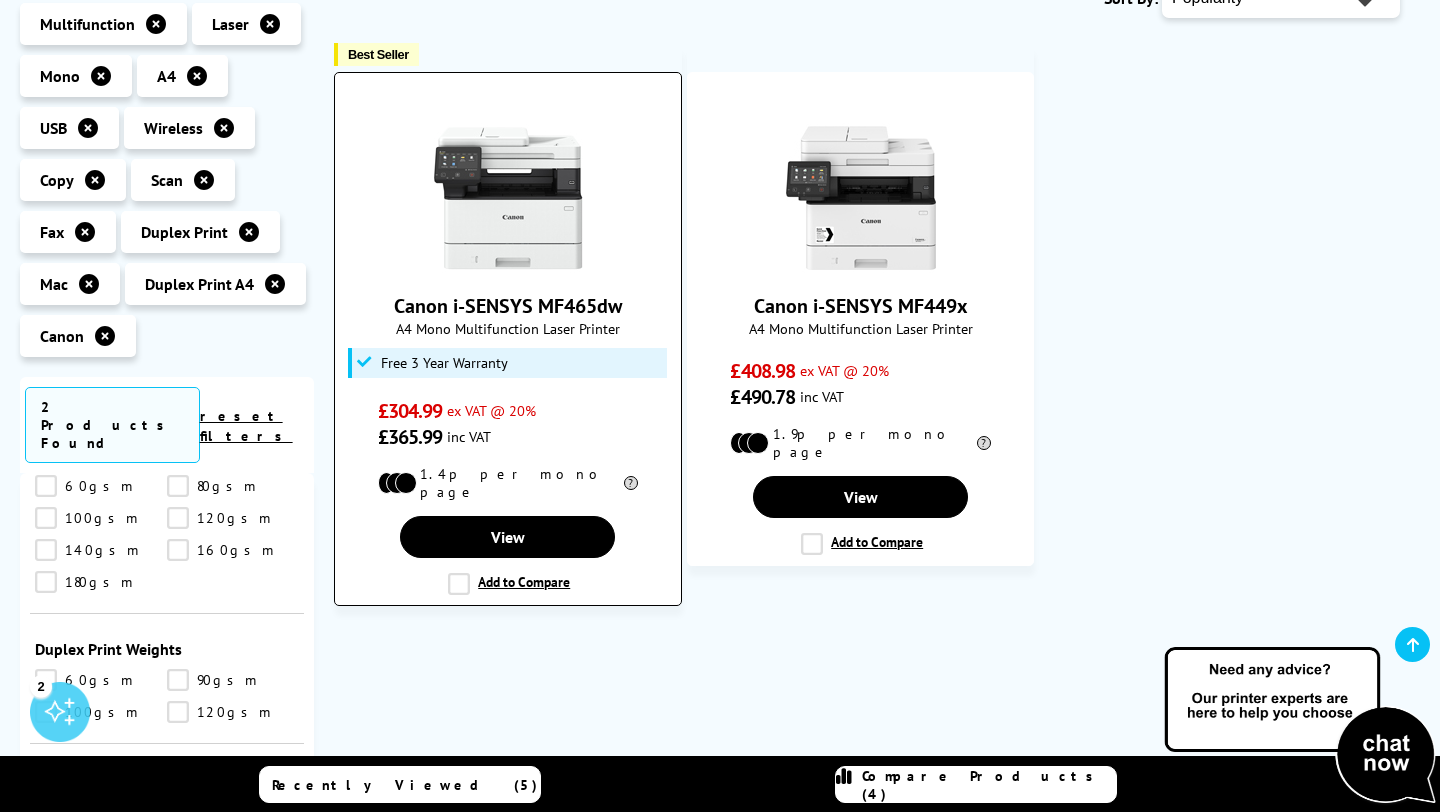 click on "Add to Compare" at bounding box center (509, 584) 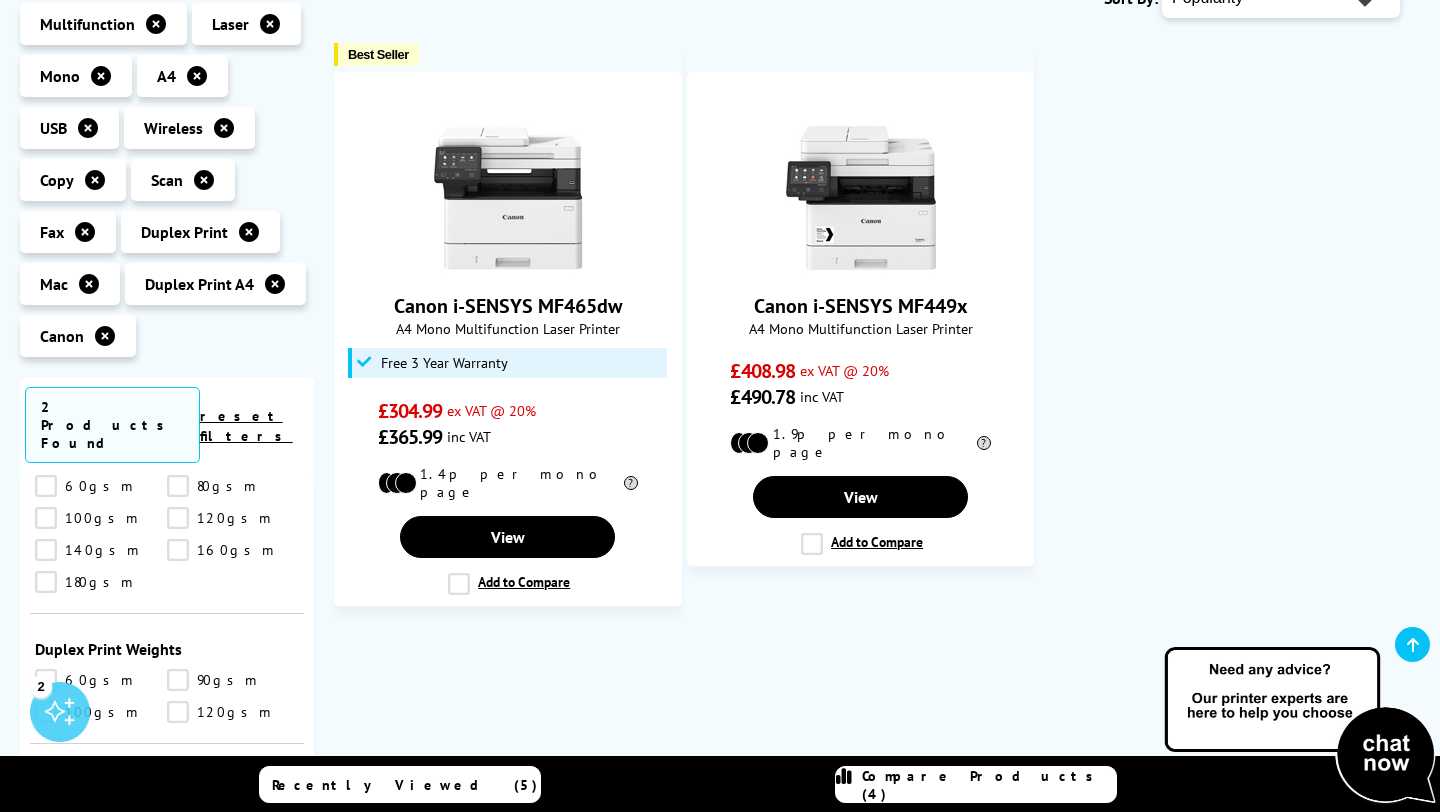 click on "Compare Products (4)" at bounding box center [989, 785] 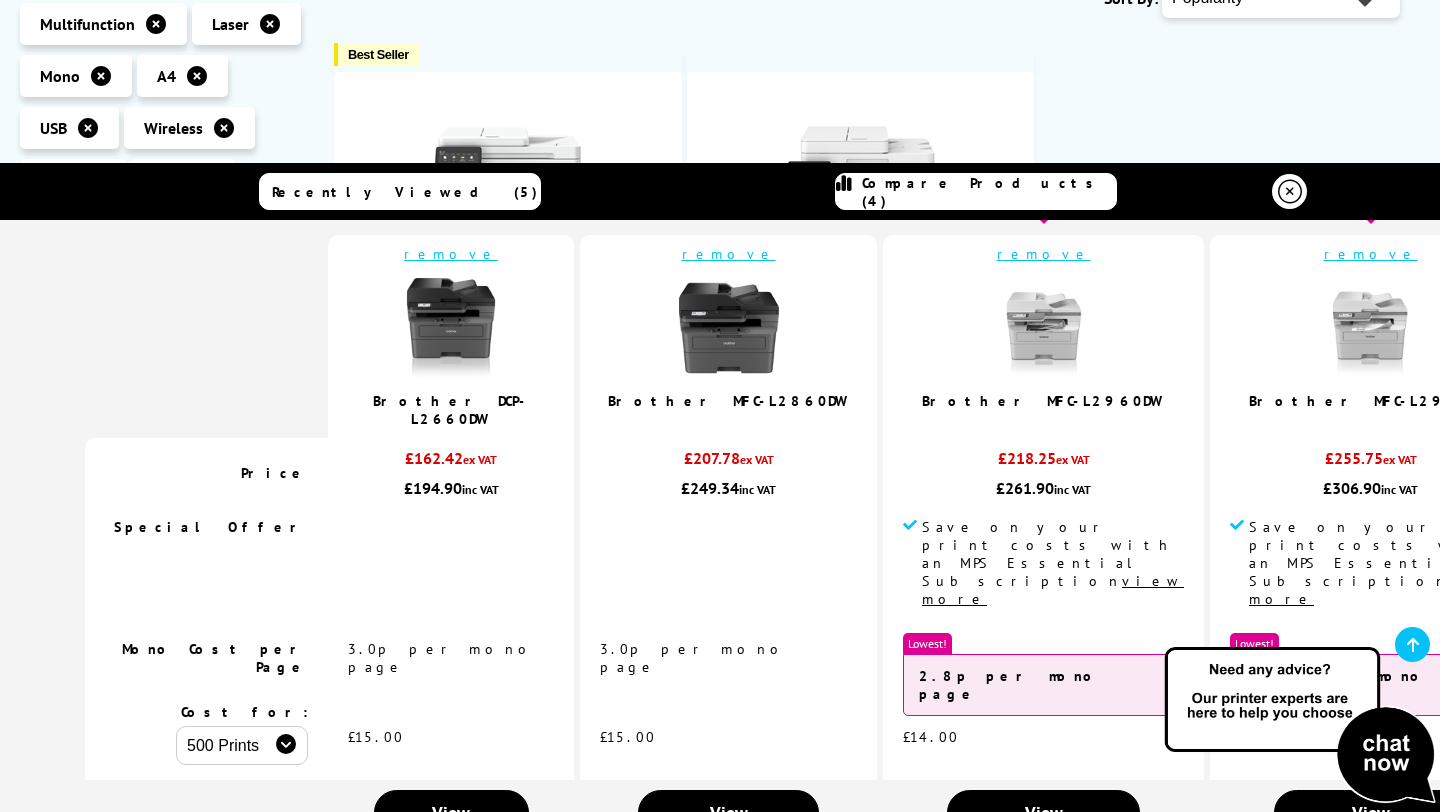scroll, scrollTop: 0, scrollLeft: 0, axis: both 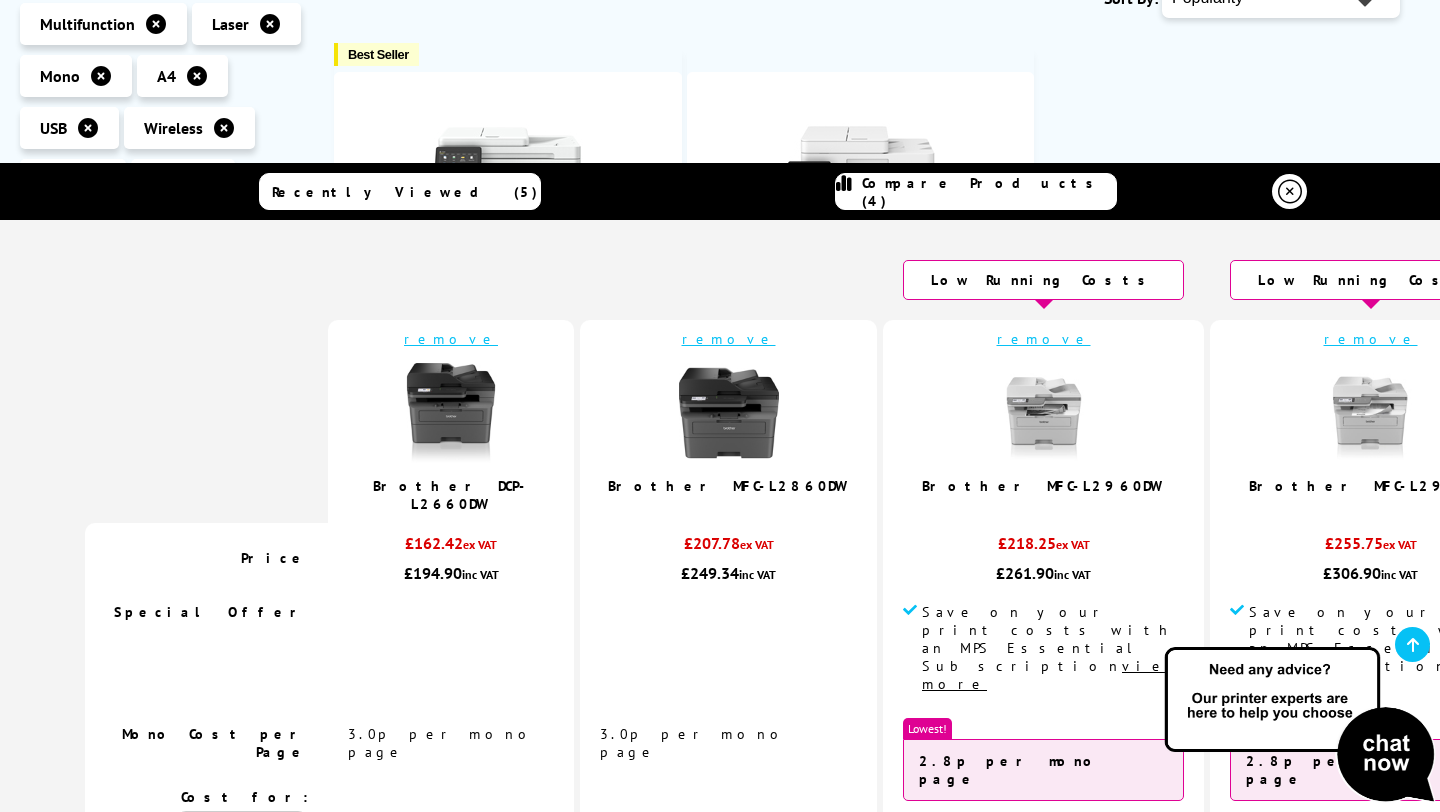 click on "remove" at bounding box center (1371, 339) 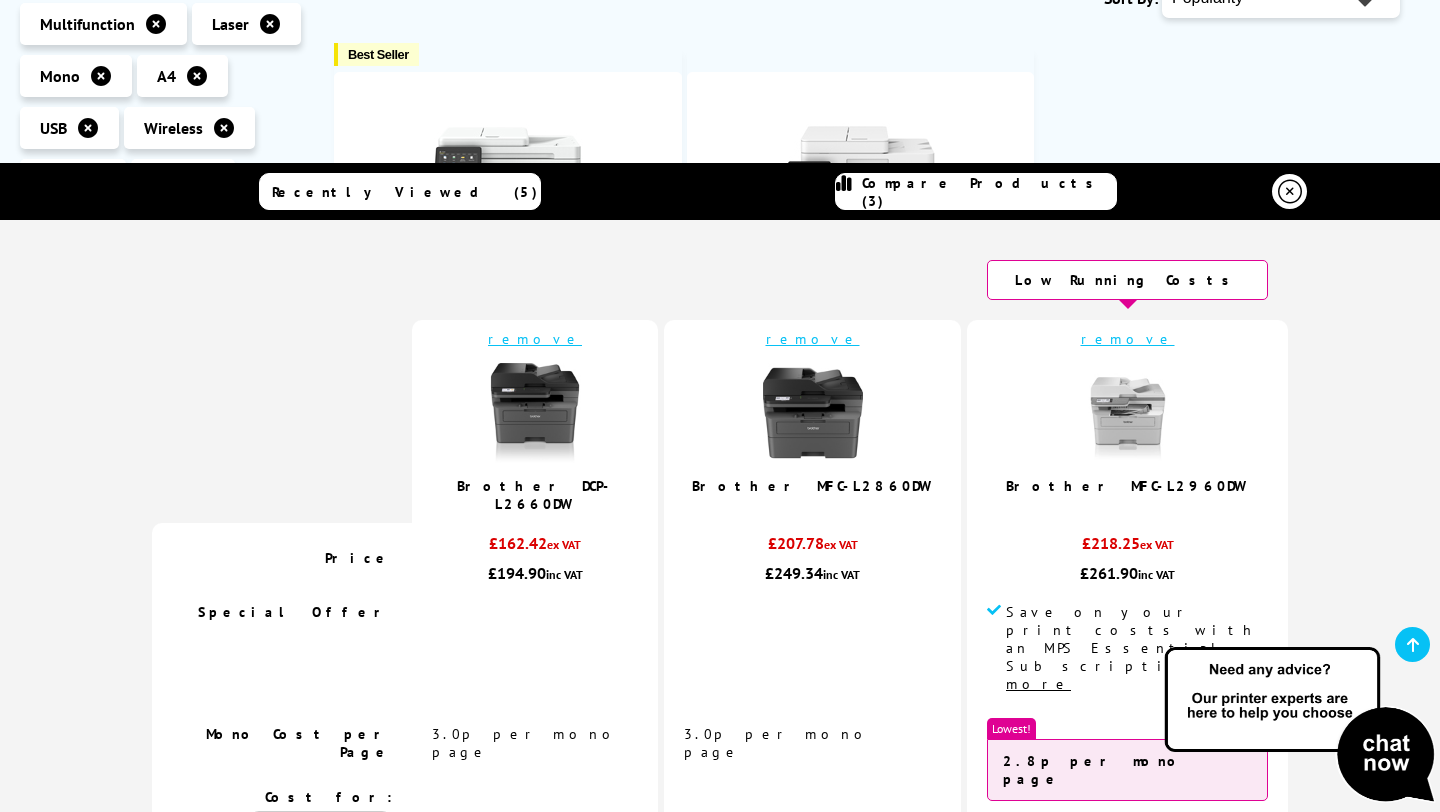 click on "remove" at bounding box center [813, 339] 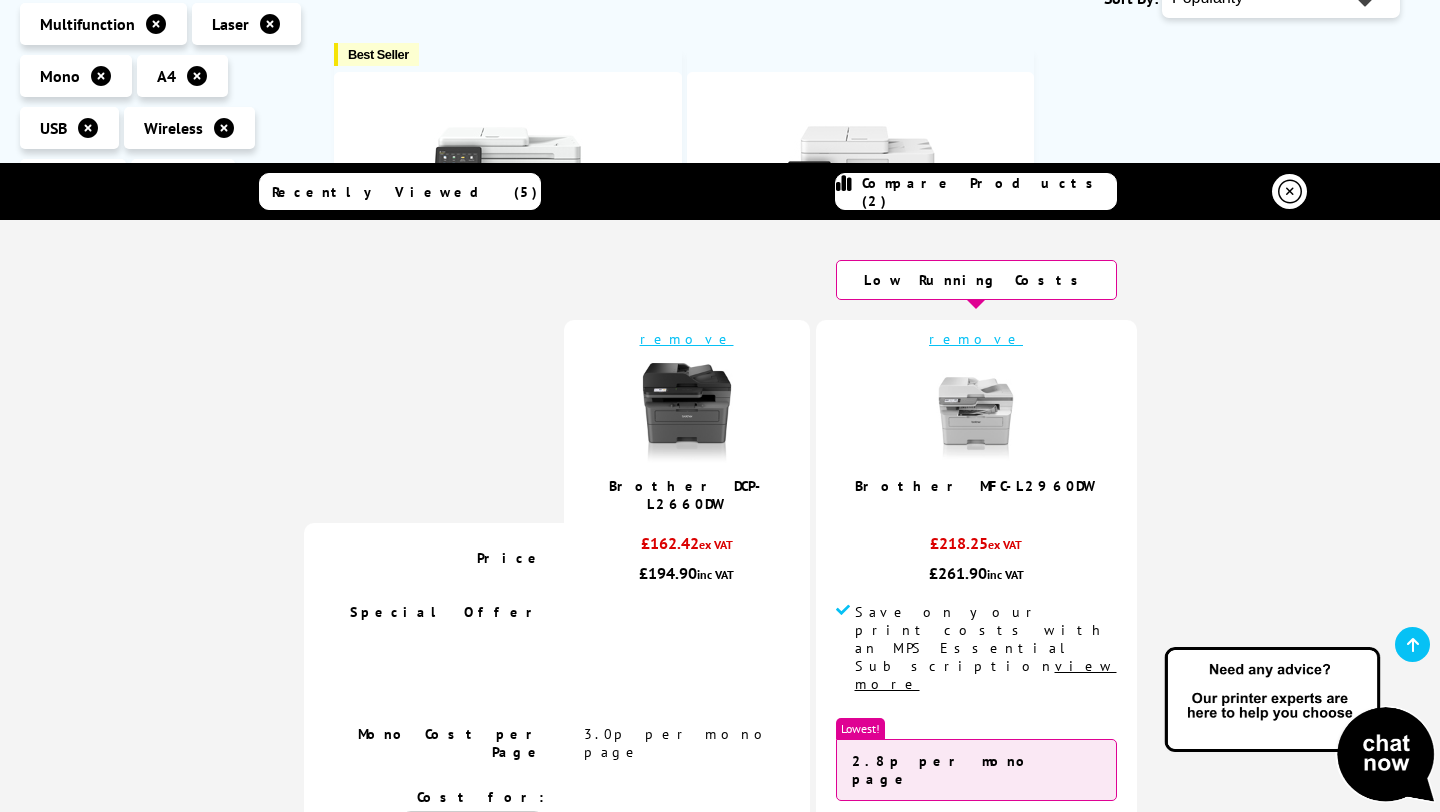 click on "remove
Brother MFC-L2960DW" at bounding box center (976, 421) 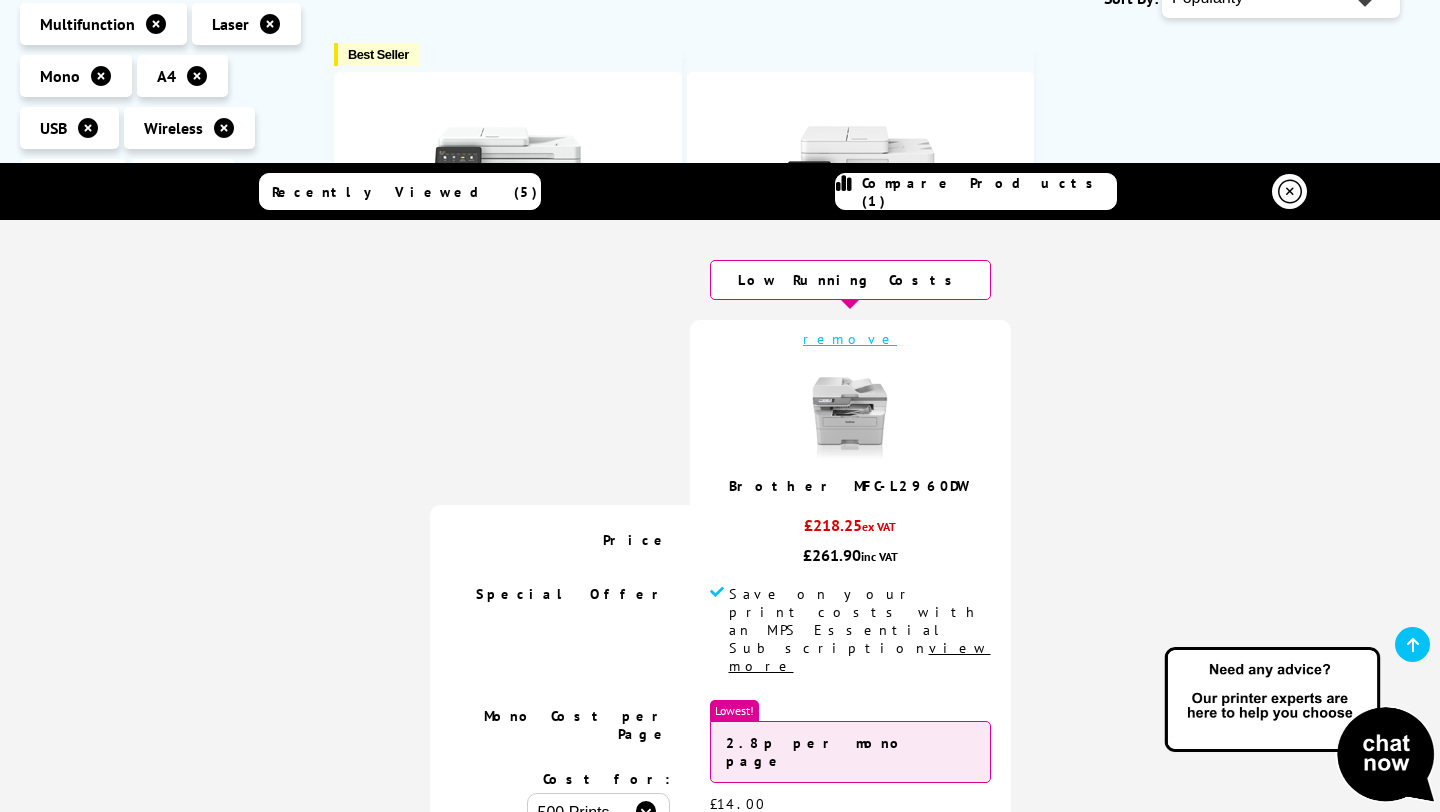 click on "Recently Viewed (5)" at bounding box center [405, 192] 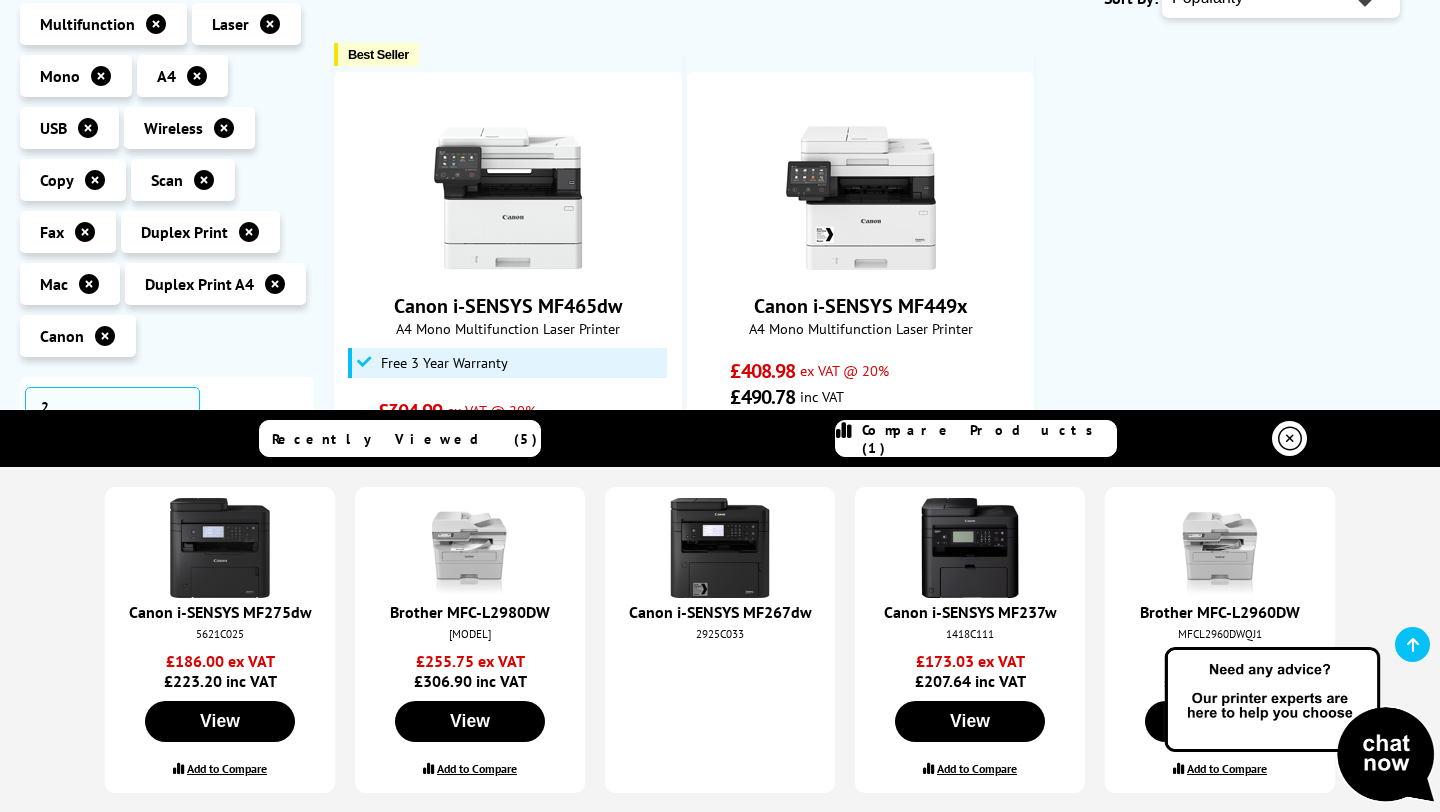drag, startPoint x: 1219, startPoint y: 180, endPoint x: 1218, endPoint y: 140, distance: 40.012497 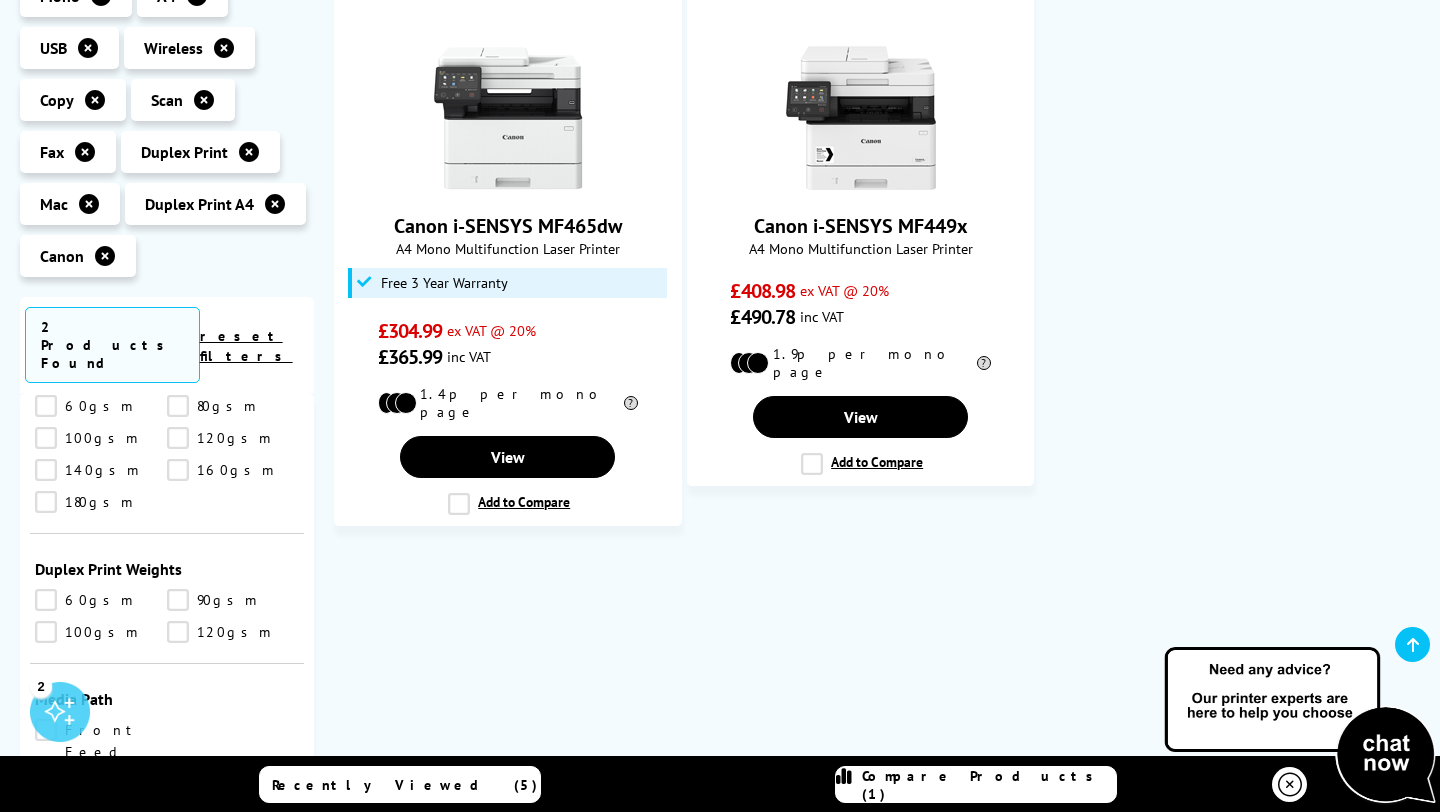 scroll, scrollTop: 492, scrollLeft: 0, axis: vertical 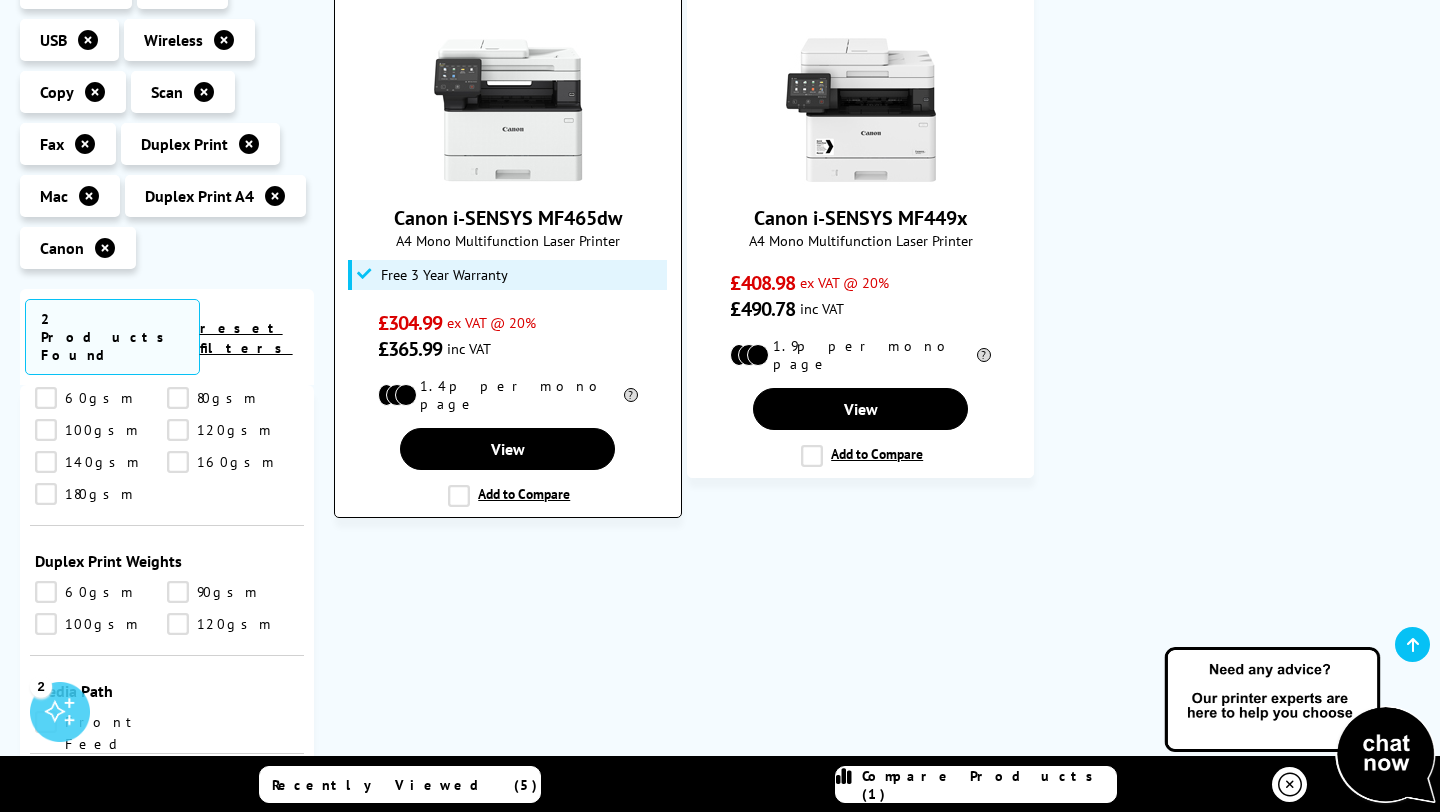 click on "Add to Compare" at bounding box center [509, 496] 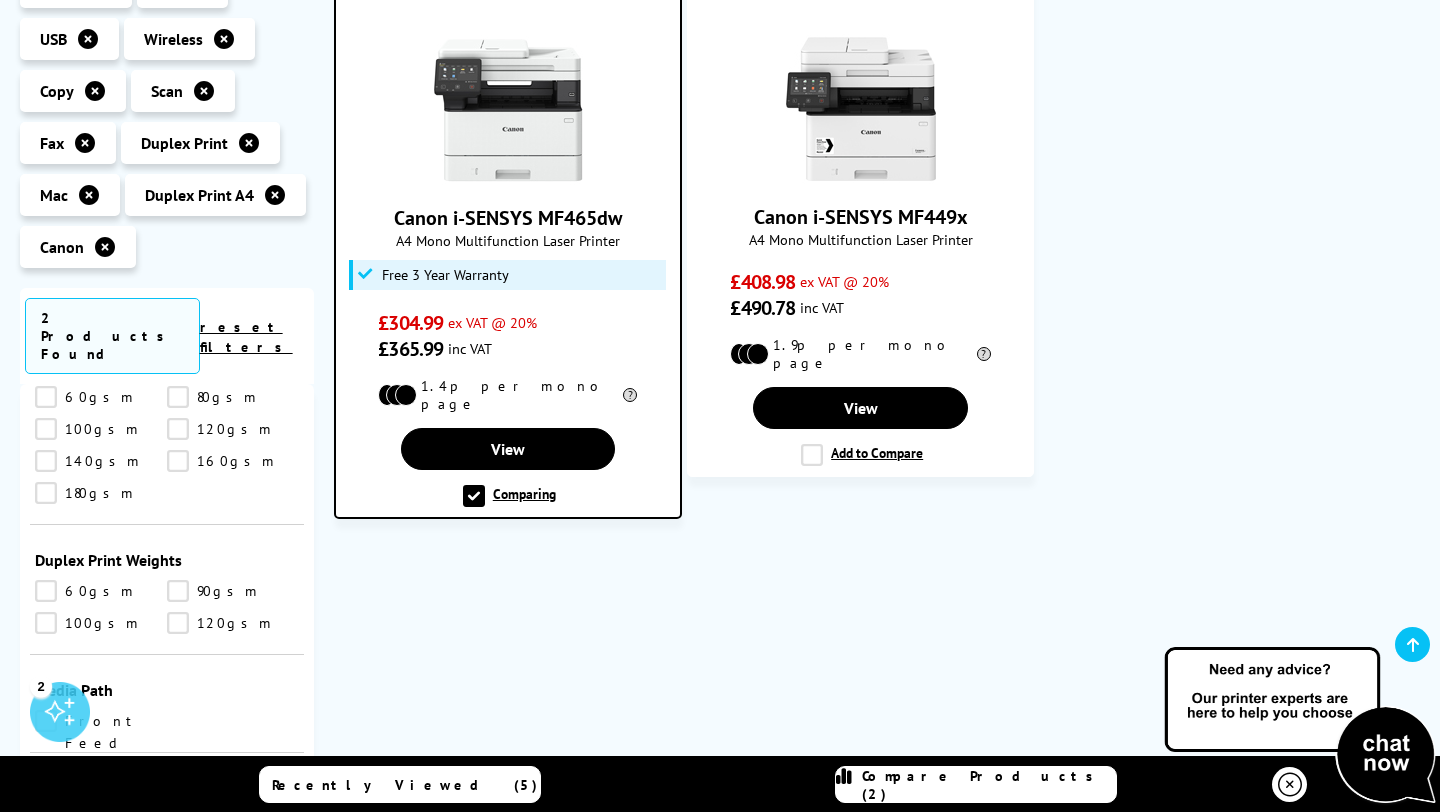 click on "Compare Products (2)" at bounding box center [989, 785] 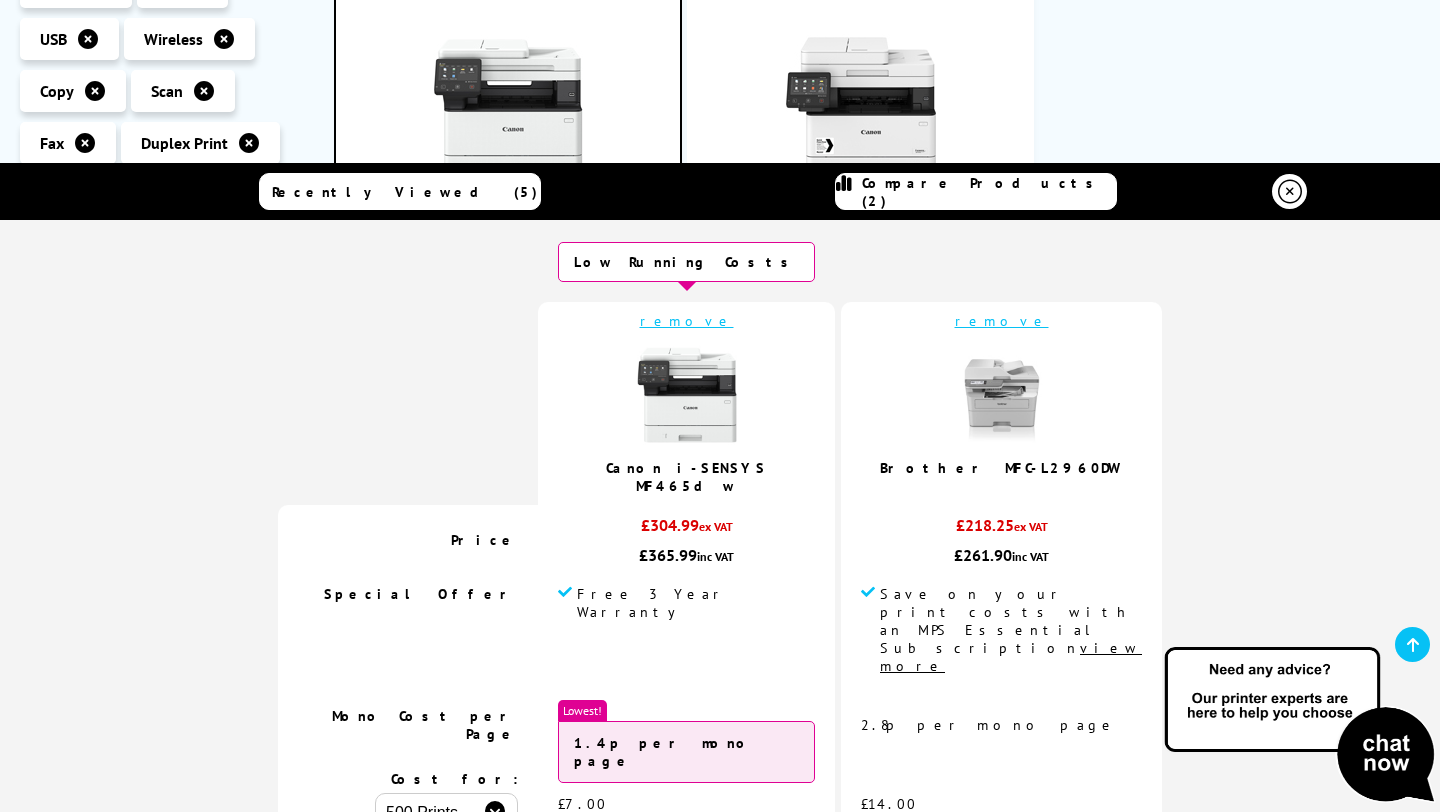 scroll, scrollTop: 11, scrollLeft: 0, axis: vertical 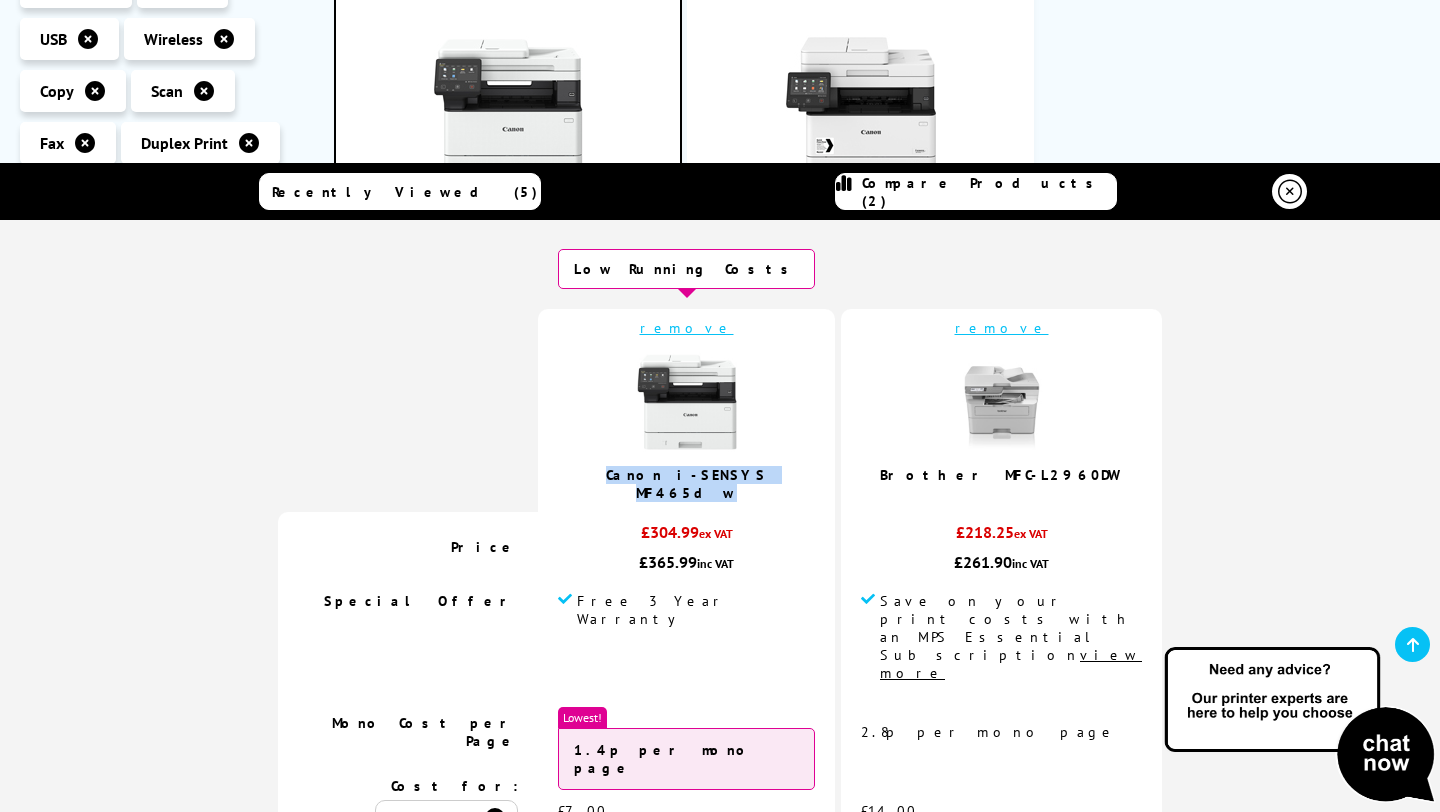 drag, startPoint x: 818, startPoint y: 475, endPoint x: 649, endPoint y: 475, distance: 169 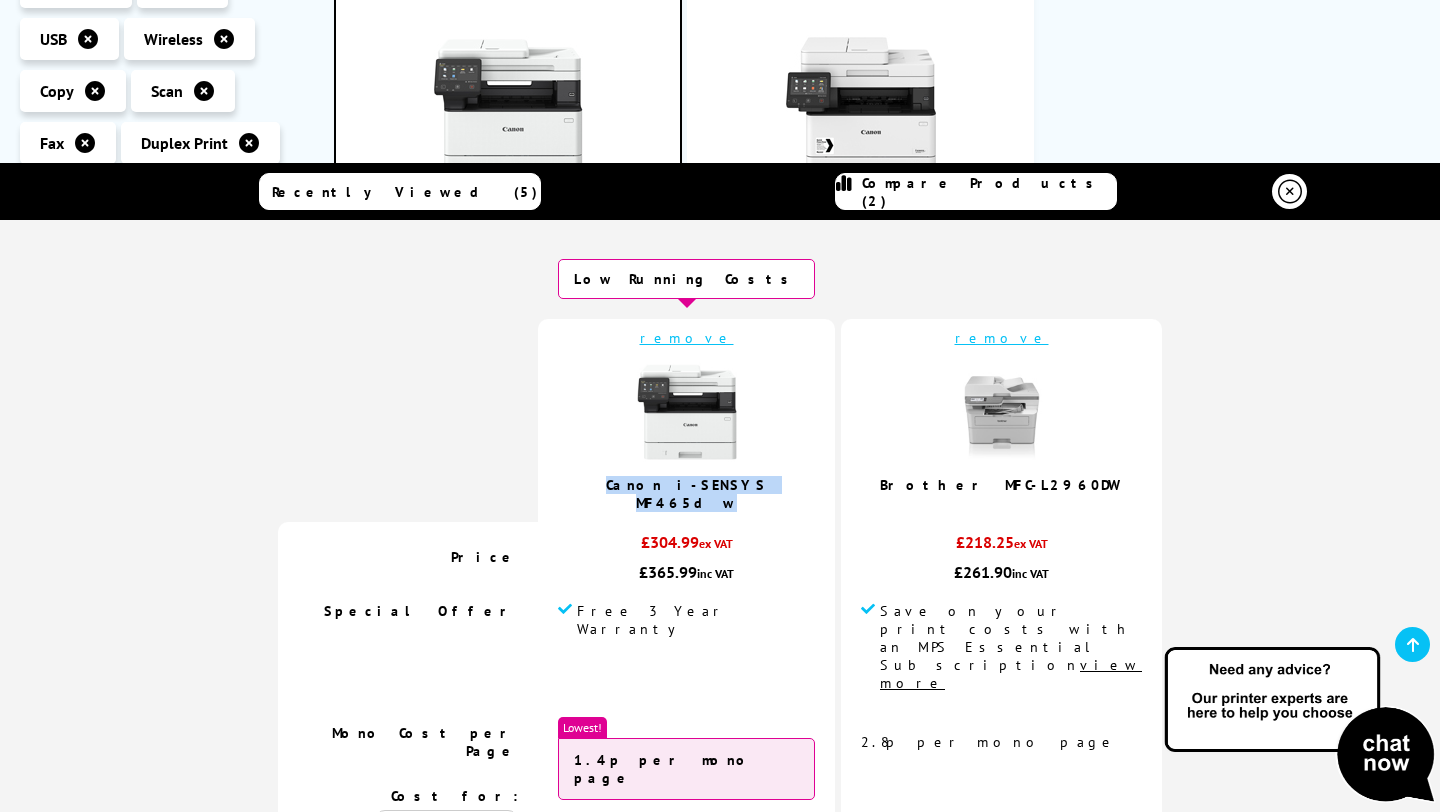 scroll, scrollTop: 0, scrollLeft: 0, axis: both 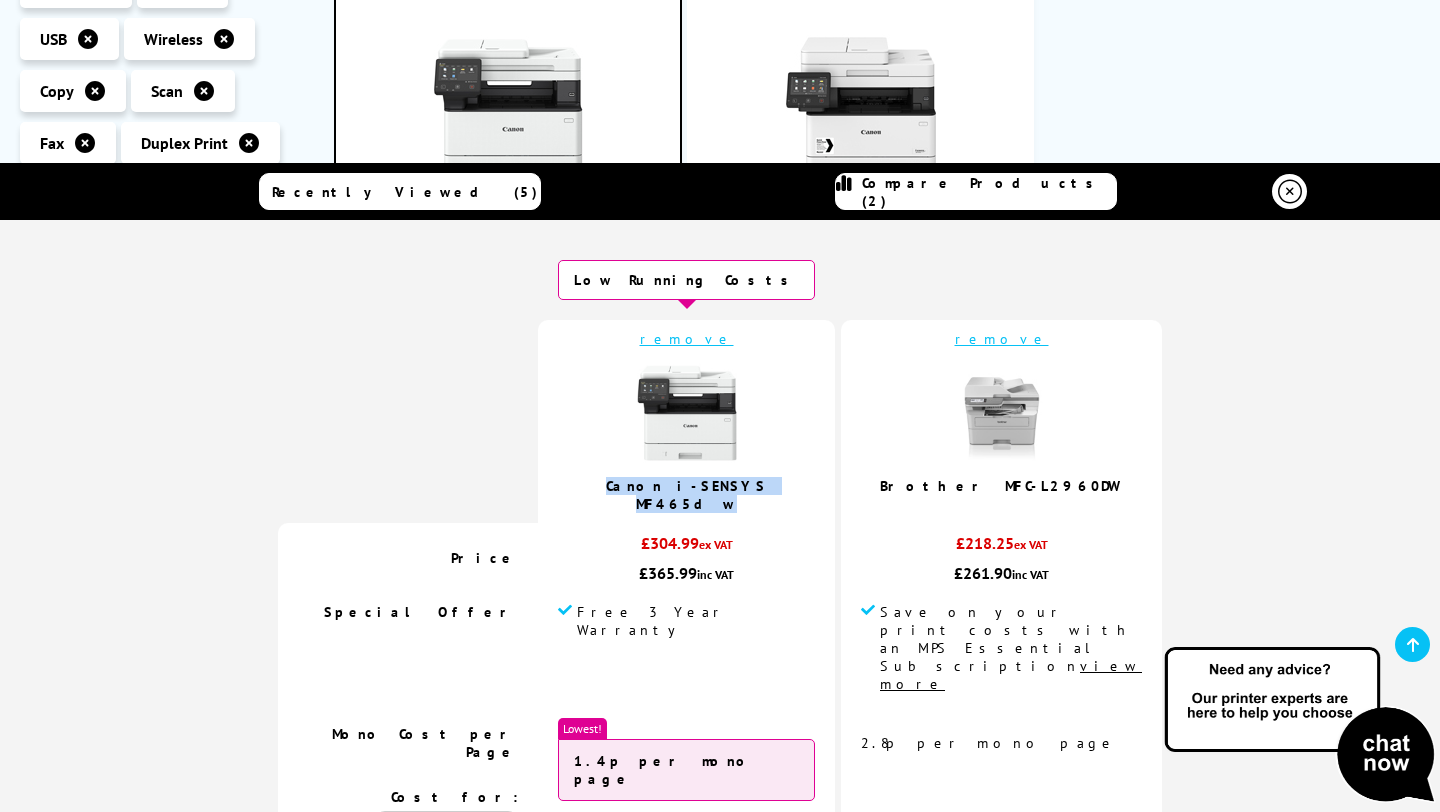 click on "Recently Viewed (5)" at bounding box center (405, 192) 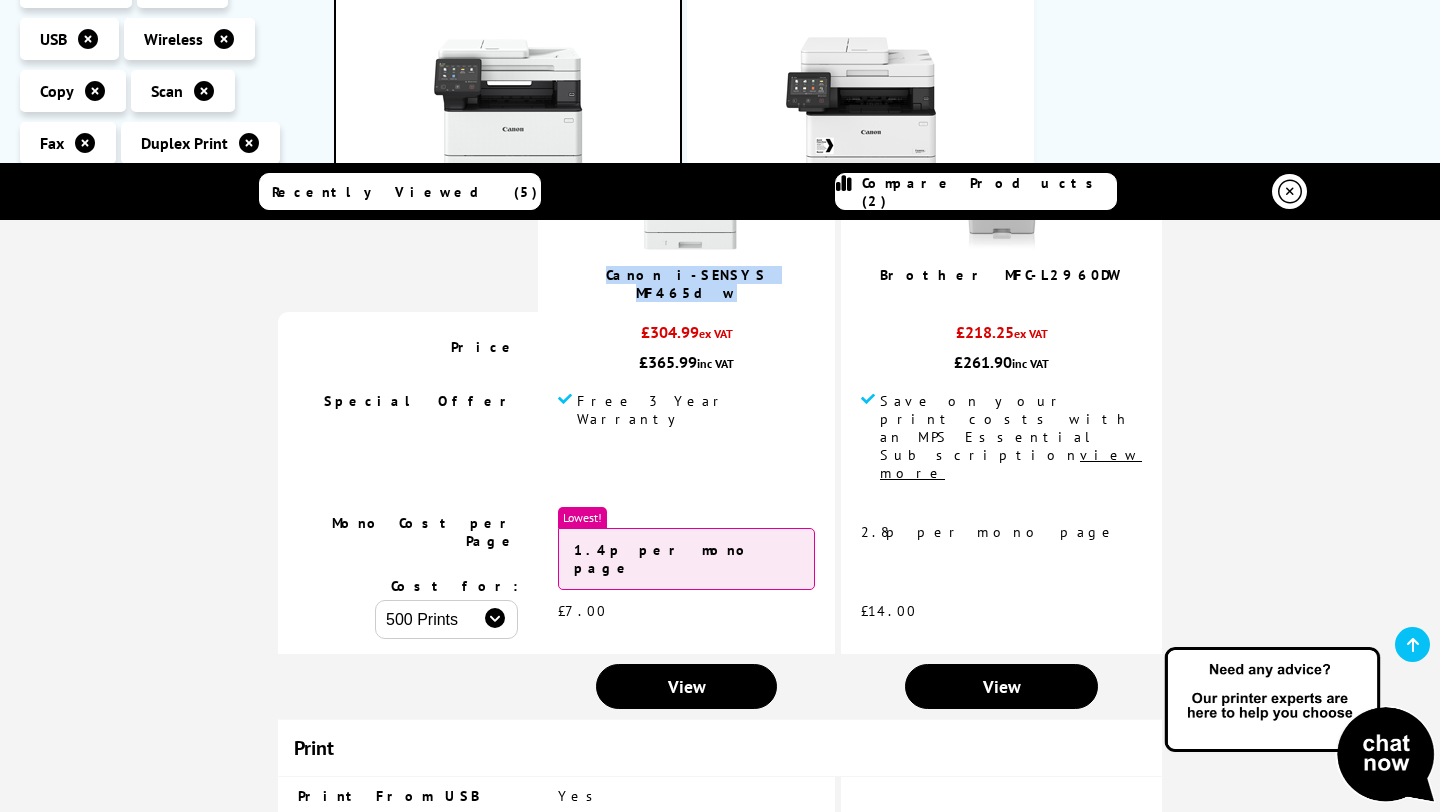 scroll, scrollTop: 0, scrollLeft: 0, axis: both 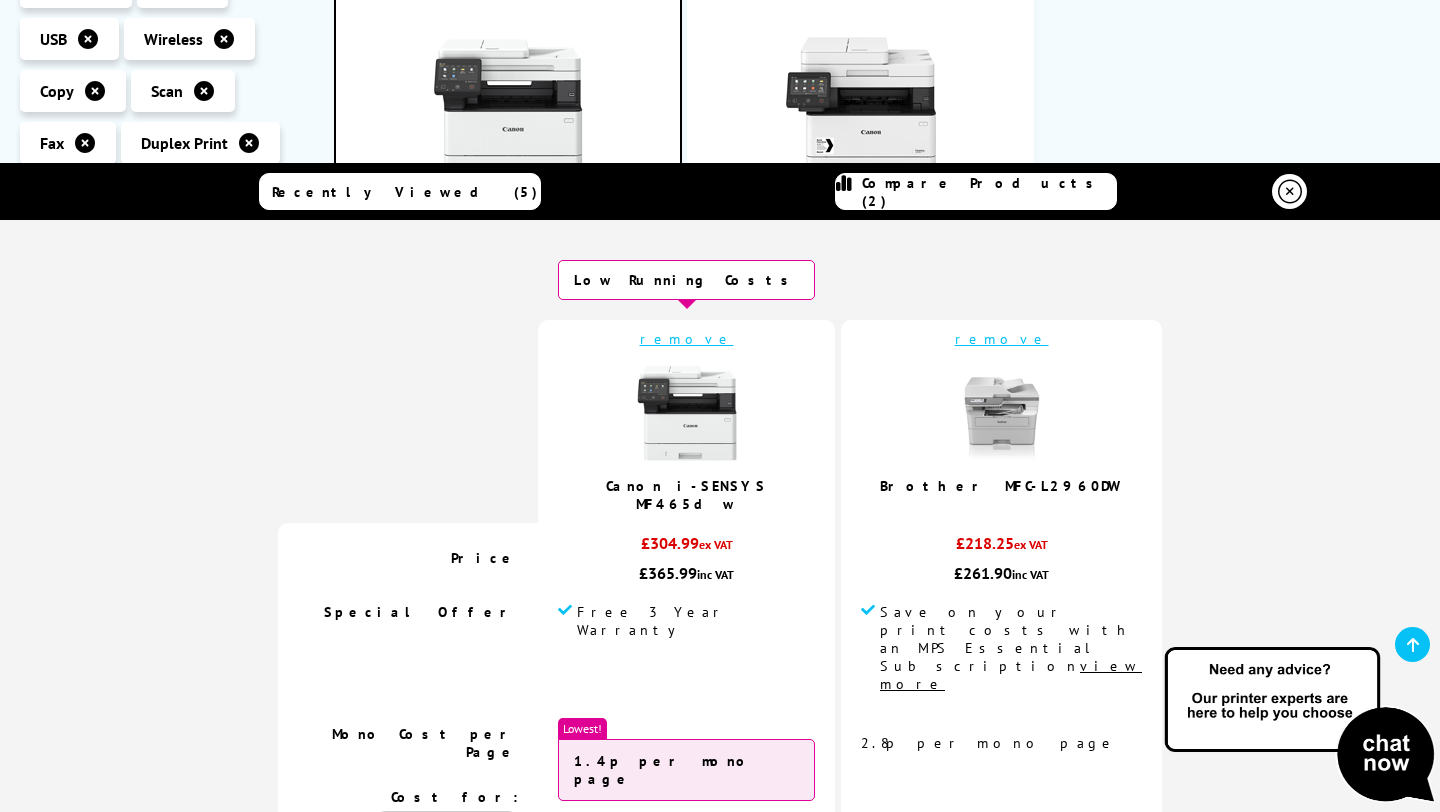 click at bounding box center [508, 110] 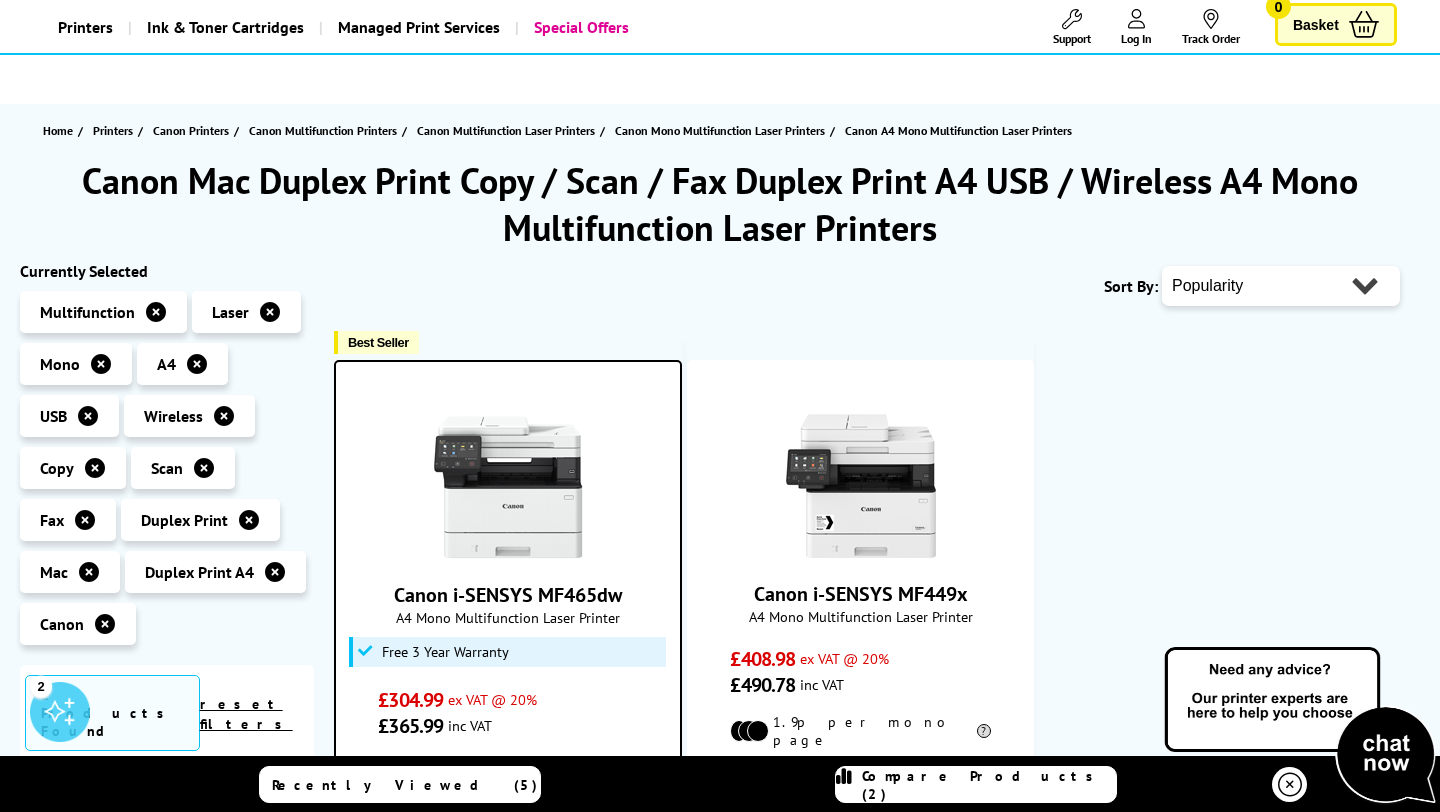 scroll, scrollTop: 0, scrollLeft: 0, axis: both 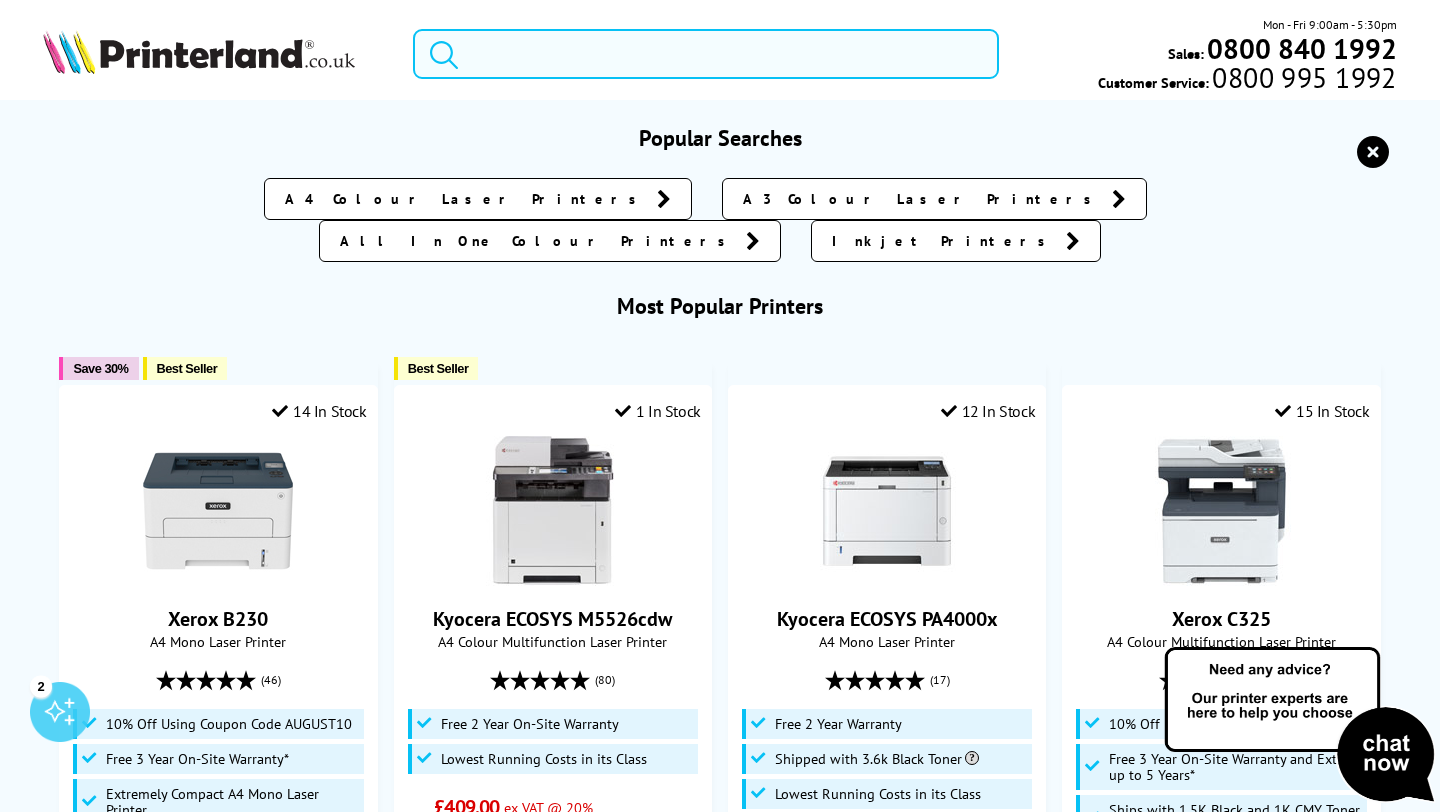 click at bounding box center (705, 54) 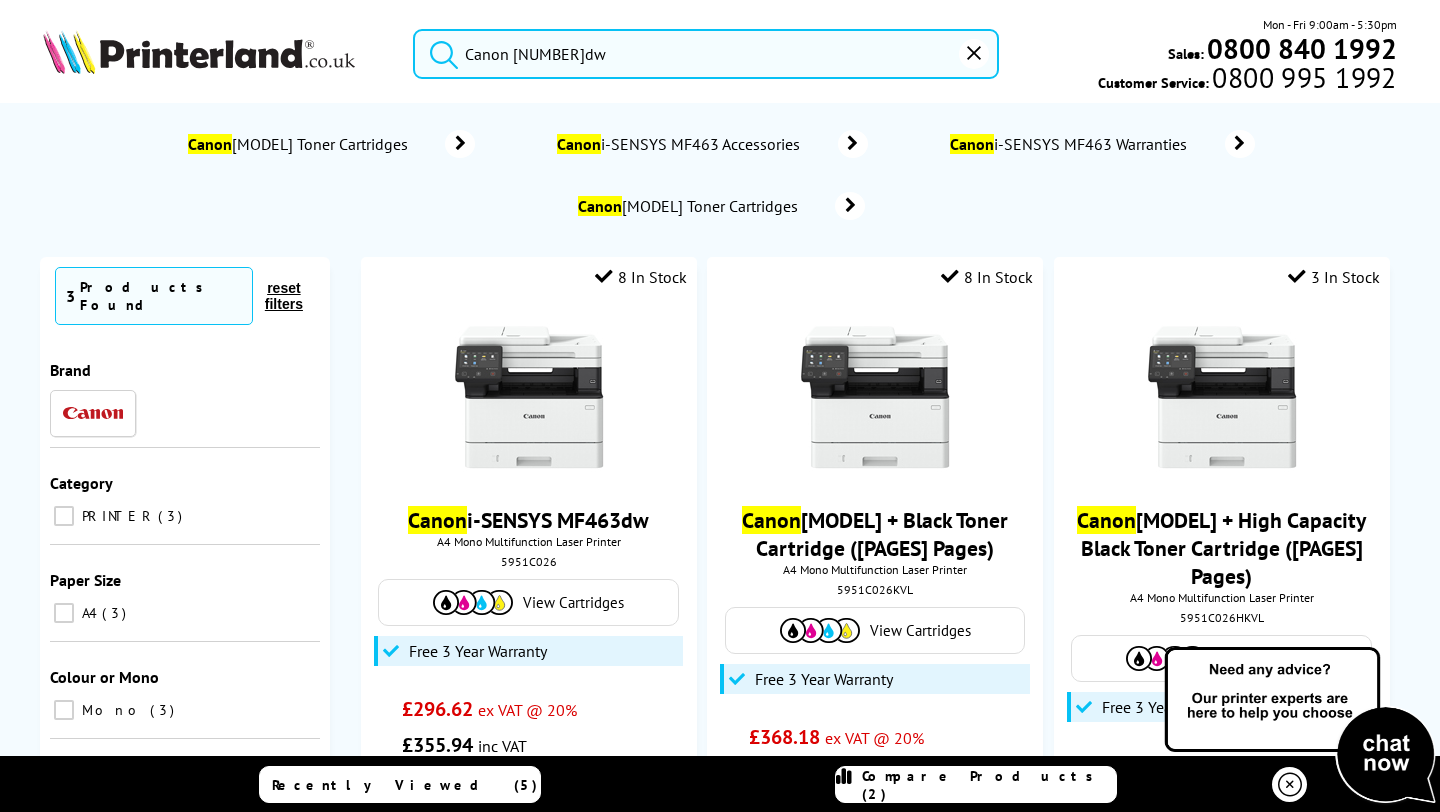 type on "Canon 463dw" 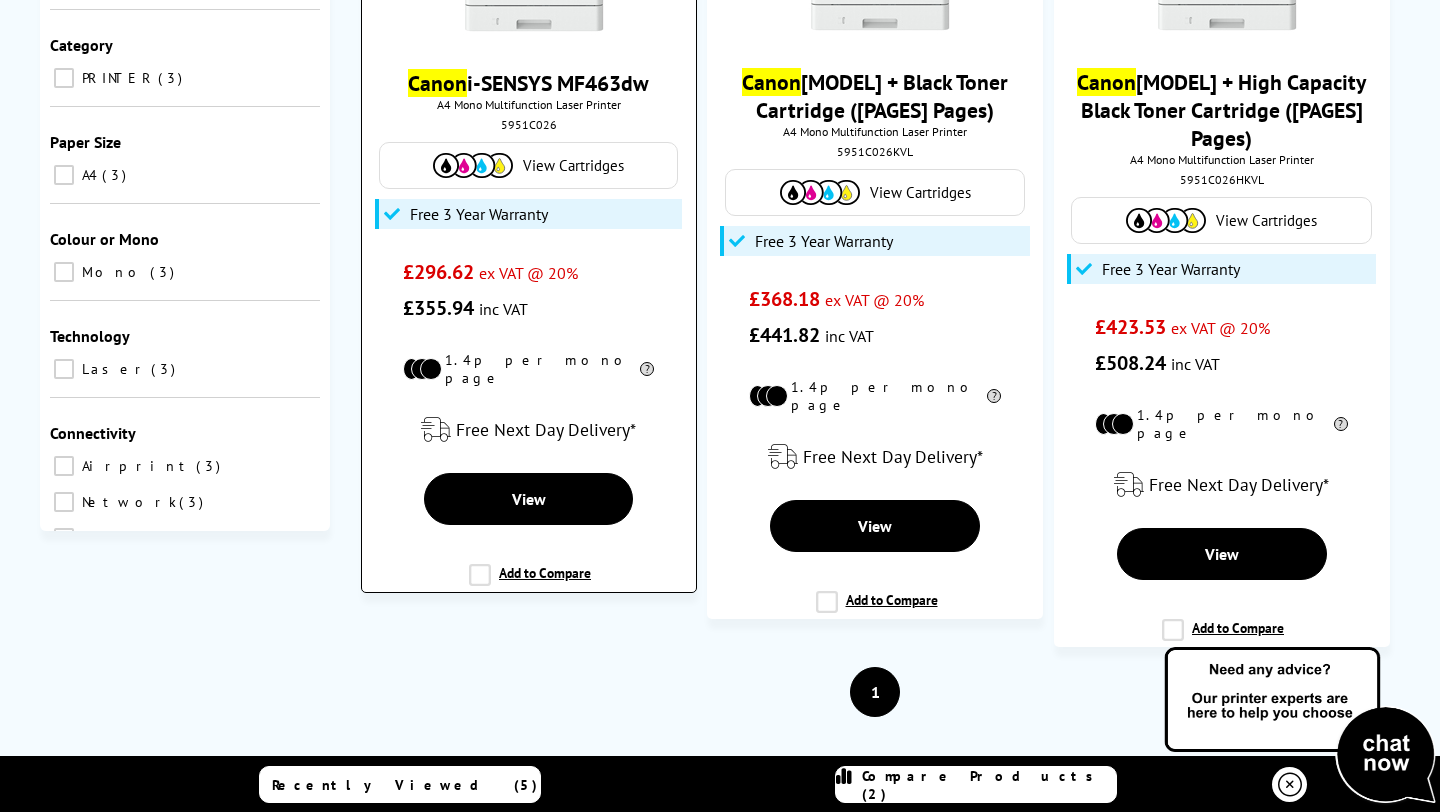 scroll, scrollTop: 459, scrollLeft: 0, axis: vertical 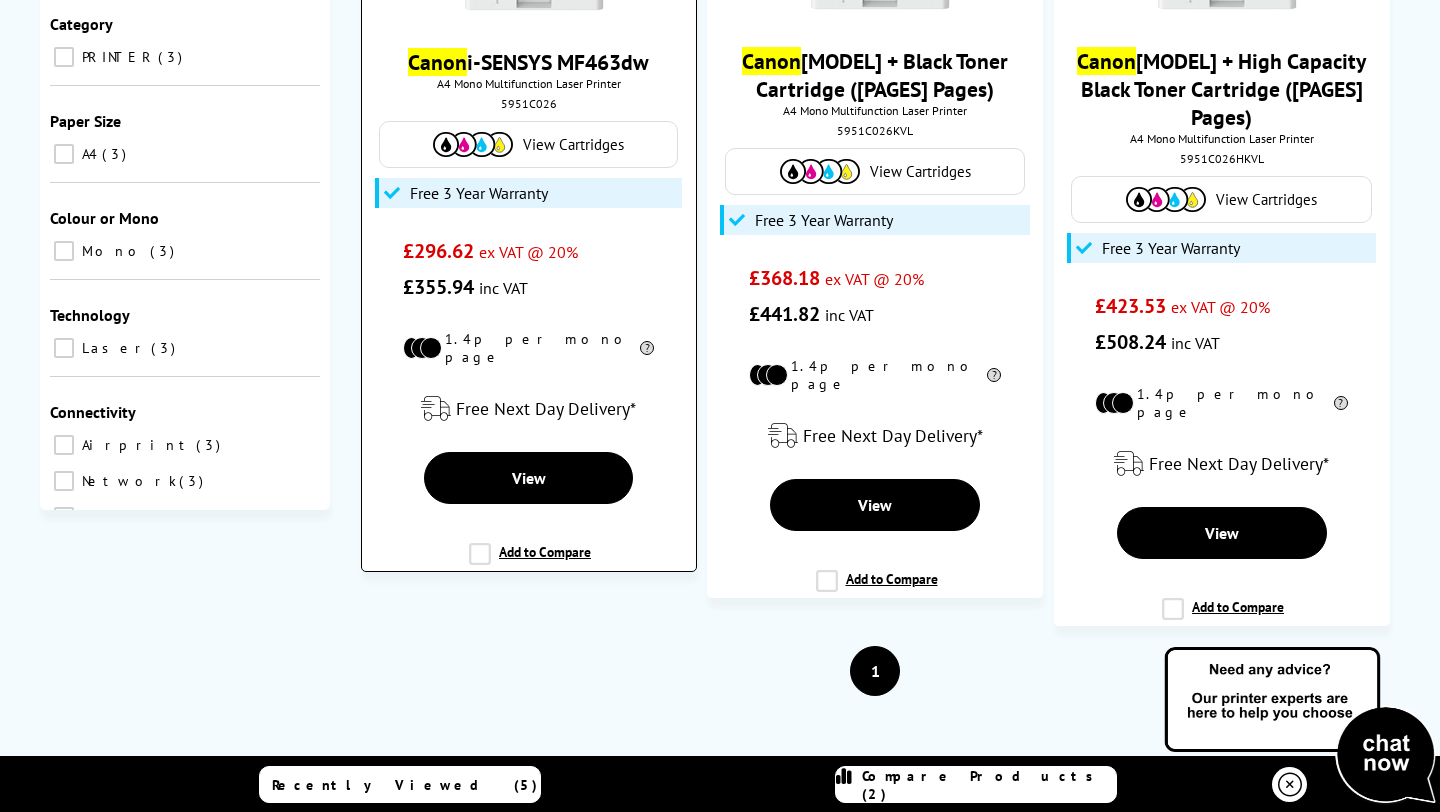 click on "Add to Compare" at bounding box center [530, 562] 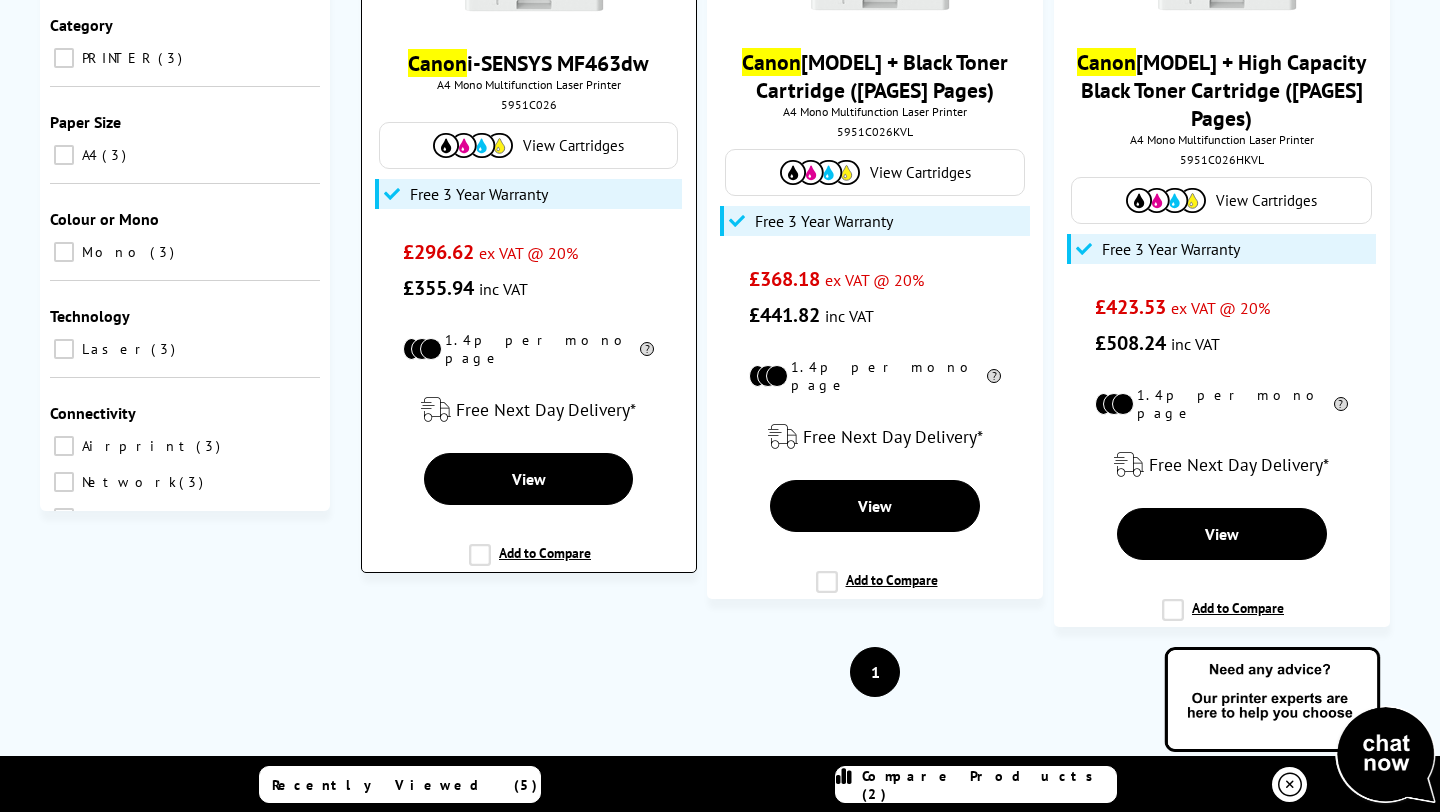 scroll, scrollTop: 459, scrollLeft: 0, axis: vertical 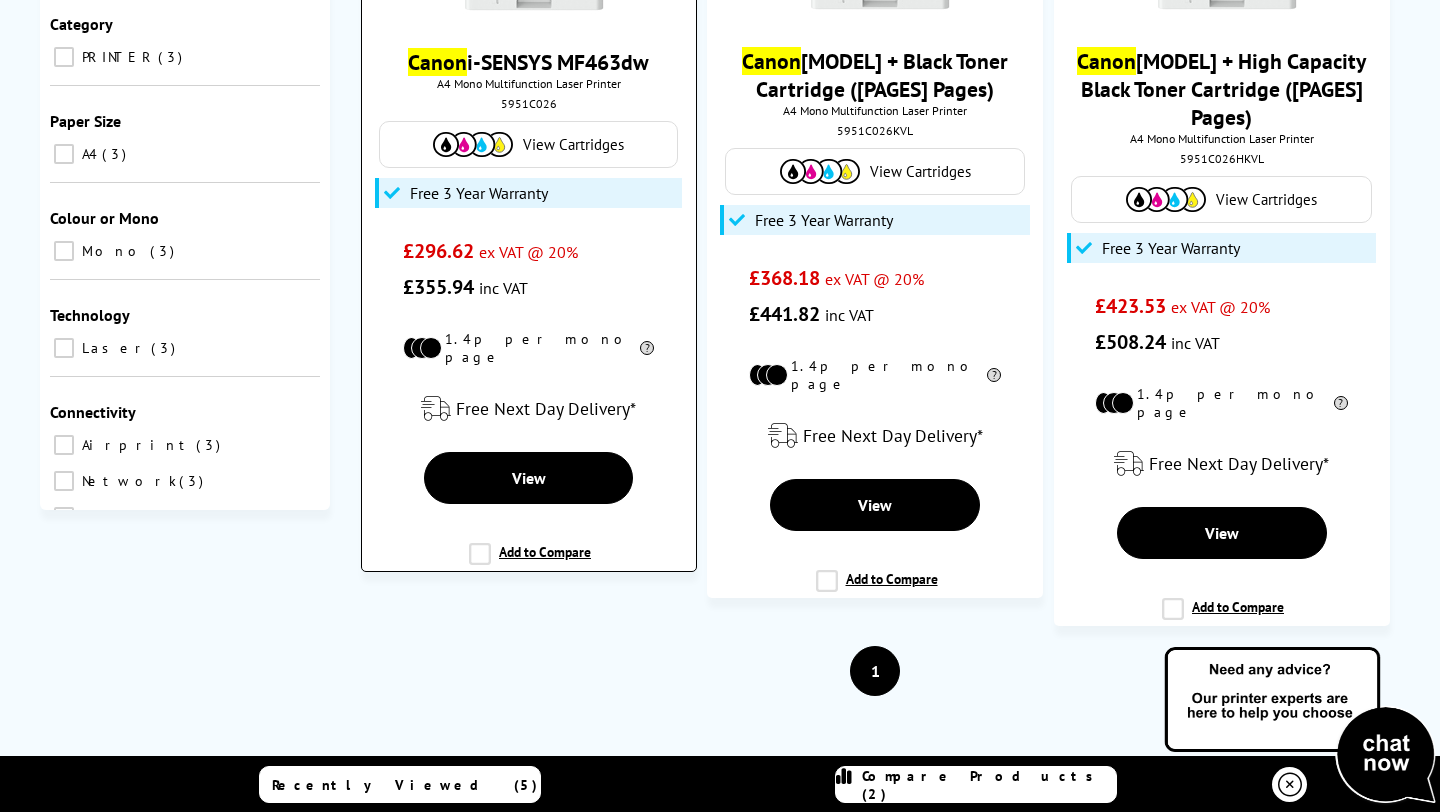 click on "Add to Compare" at bounding box center [530, 562] 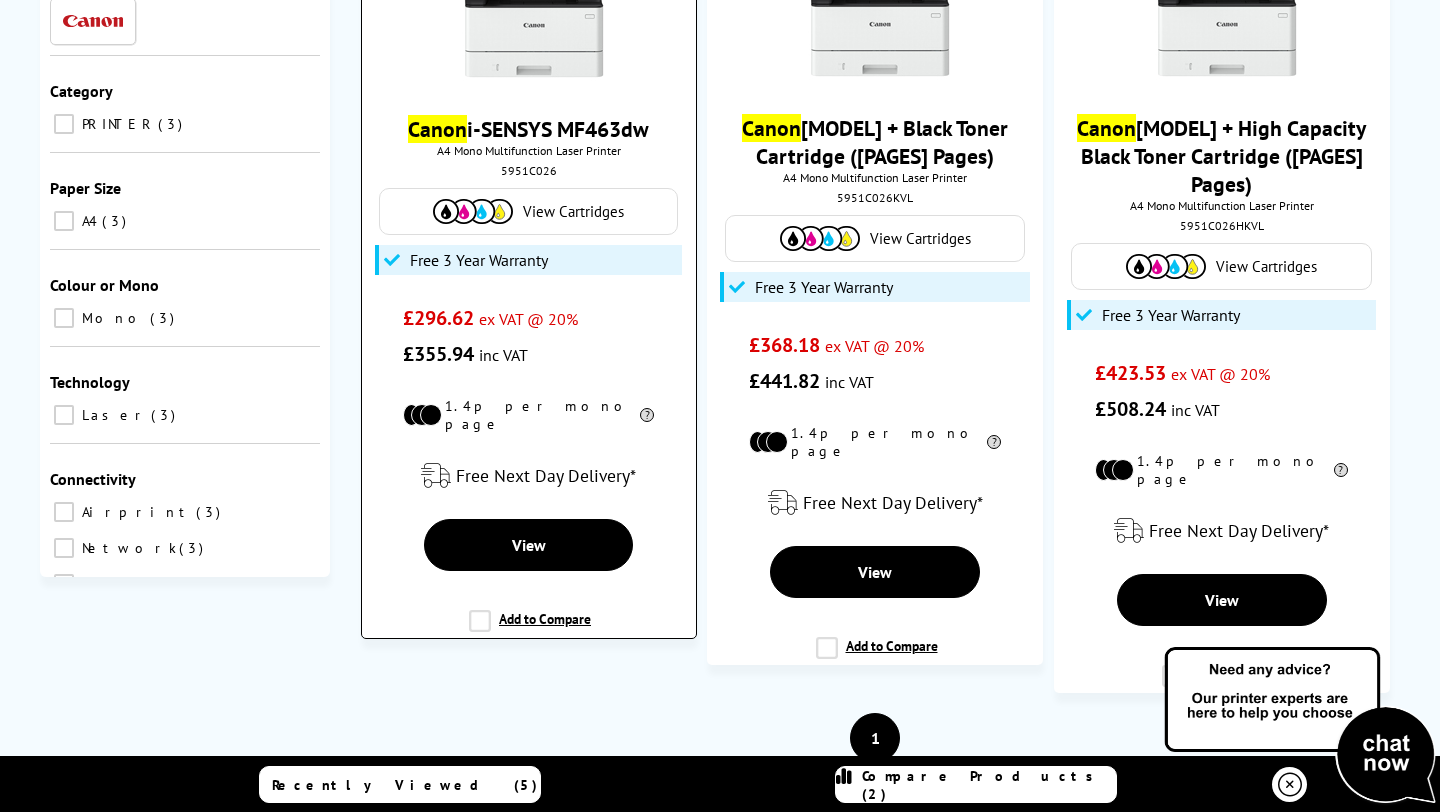 scroll, scrollTop: 393, scrollLeft: 0, axis: vertical 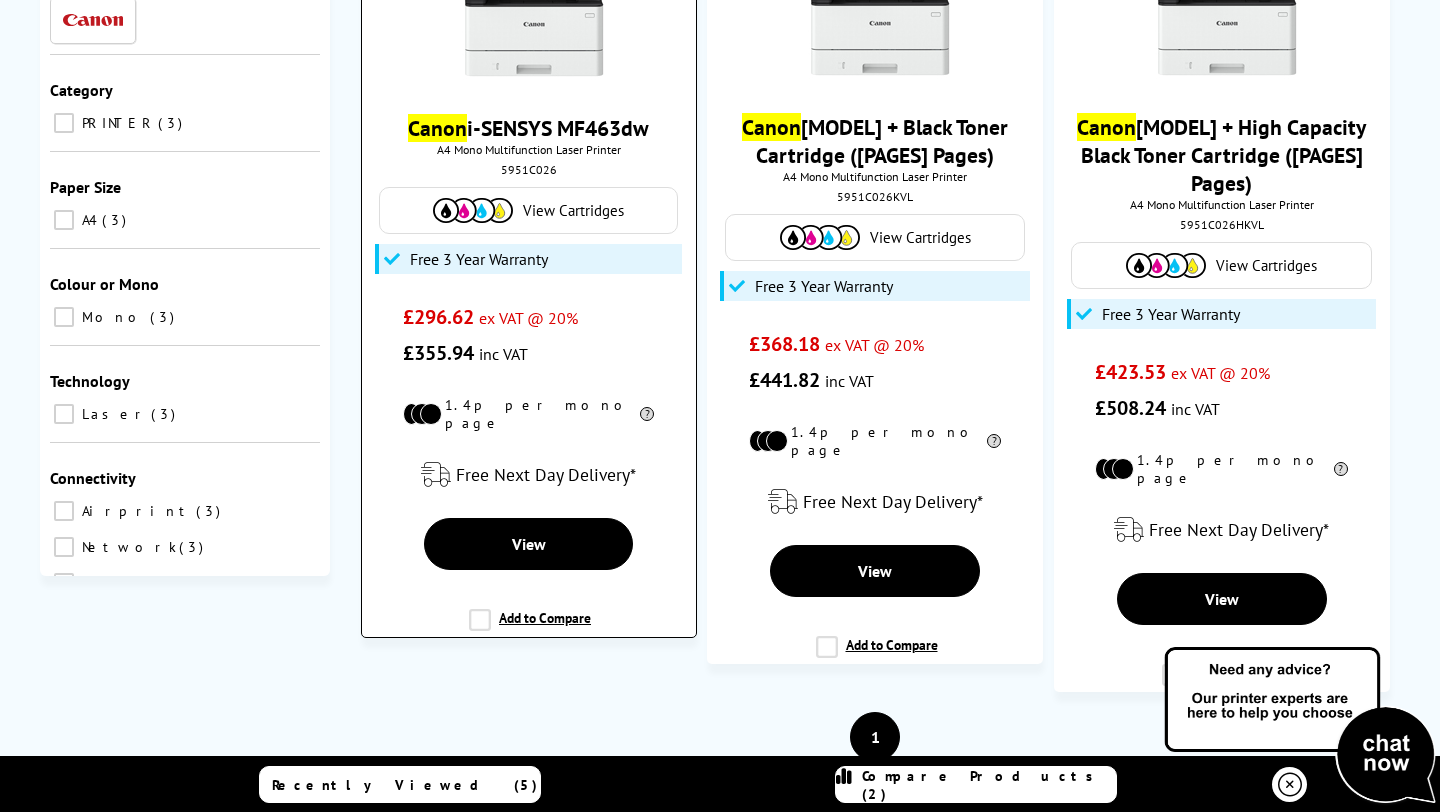 click on "Add to Compare" at bounding box center (530, 628) 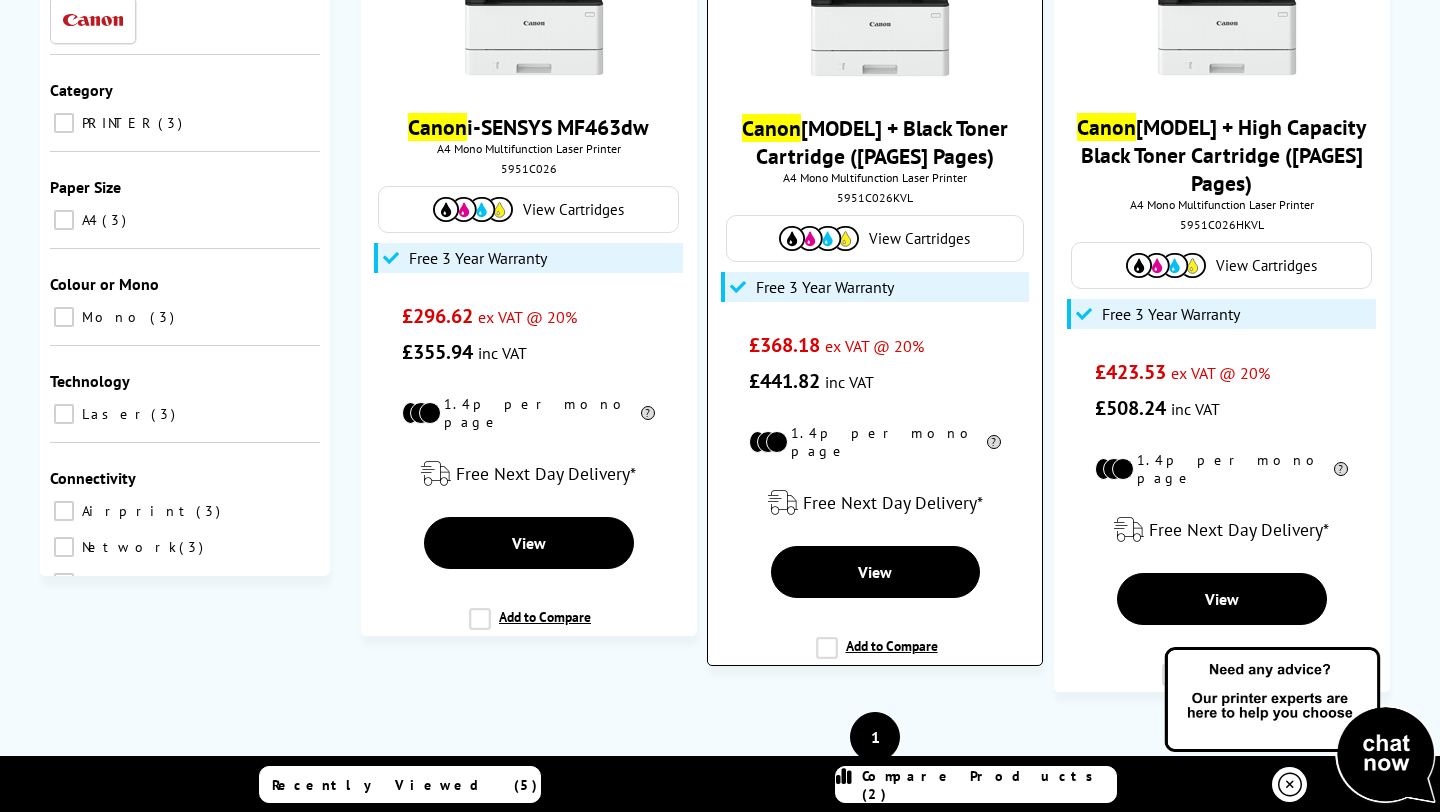 scroll, scrollTop: 392, scrollLeft: 0, axis: vertical 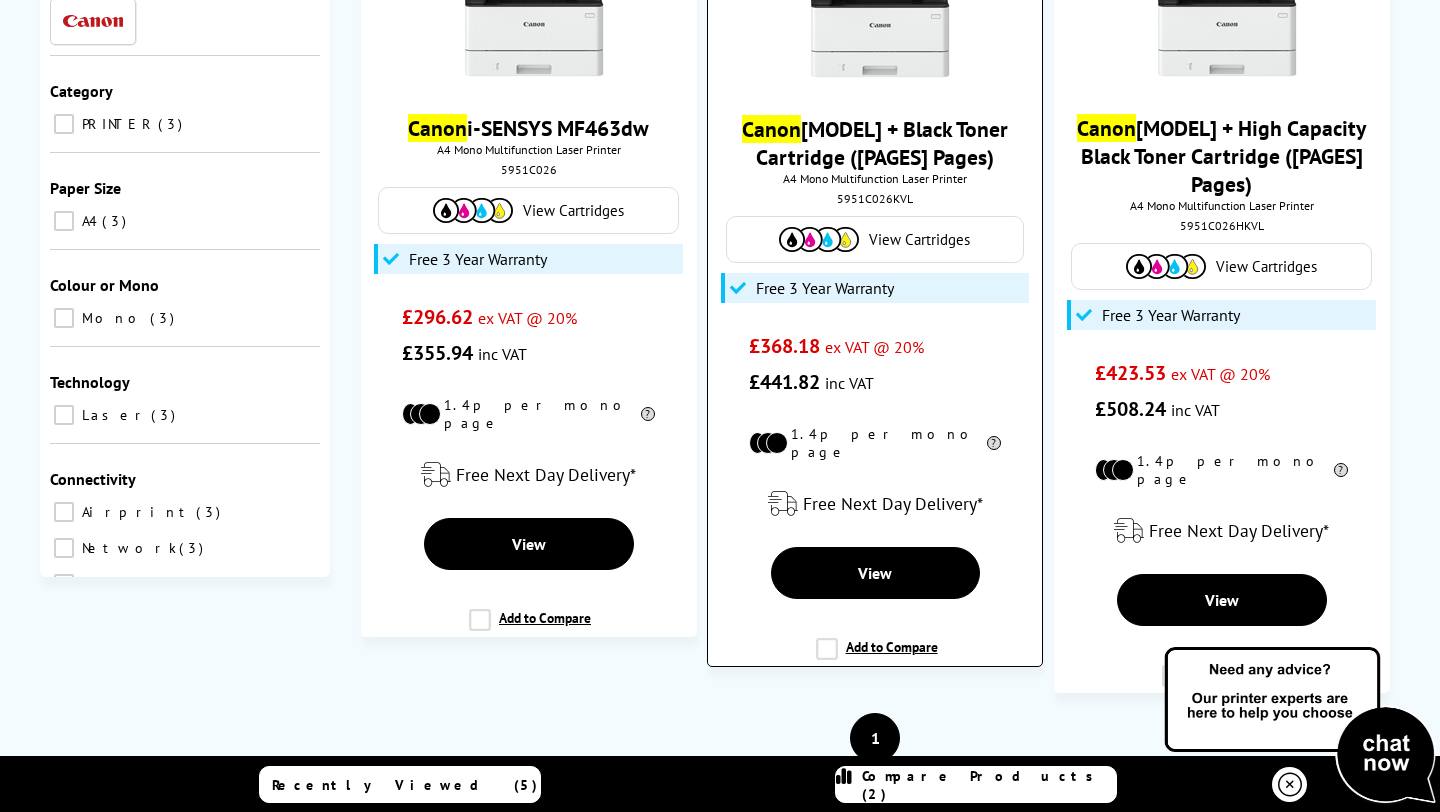 click on "8 In Stock Canon  i-SENSYS MF463dw + Black Toner Cartridge (3,000 Pages) A4  Mono  Multifunction Laser Printer 5951C026KVL     View Cartridges      Free 3 Year Warranty £368.18 ex VAT @ 20% £441.82 inc VAT   1.4p per mono page        Free Next Day Delivery* View Add to Compare" at bounding box center (875, 266) 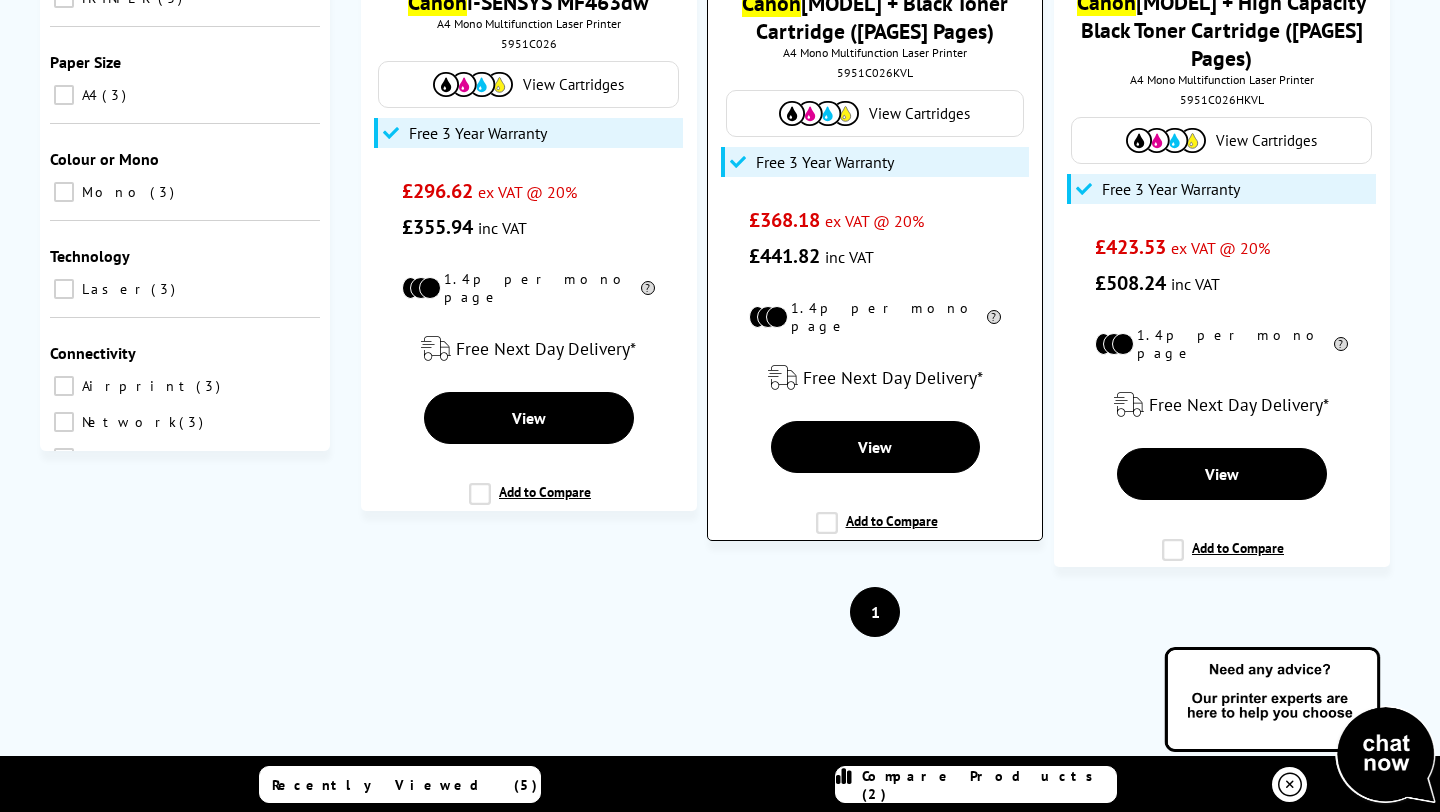 scroll, scrollTop: 570, scrollLeft: 0, axis: vertical 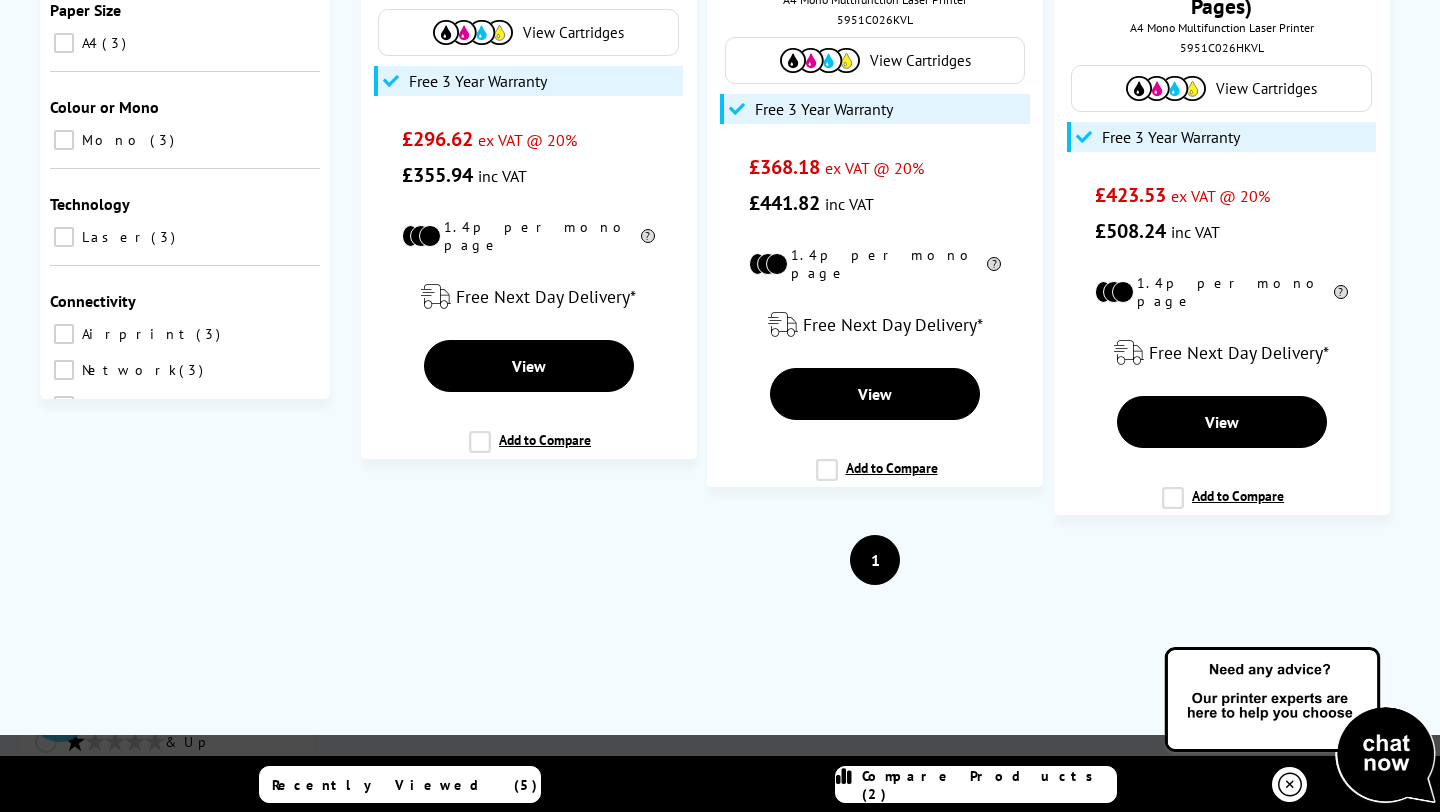 click on "Compare Products (2)" at bounding box center (989, 785) 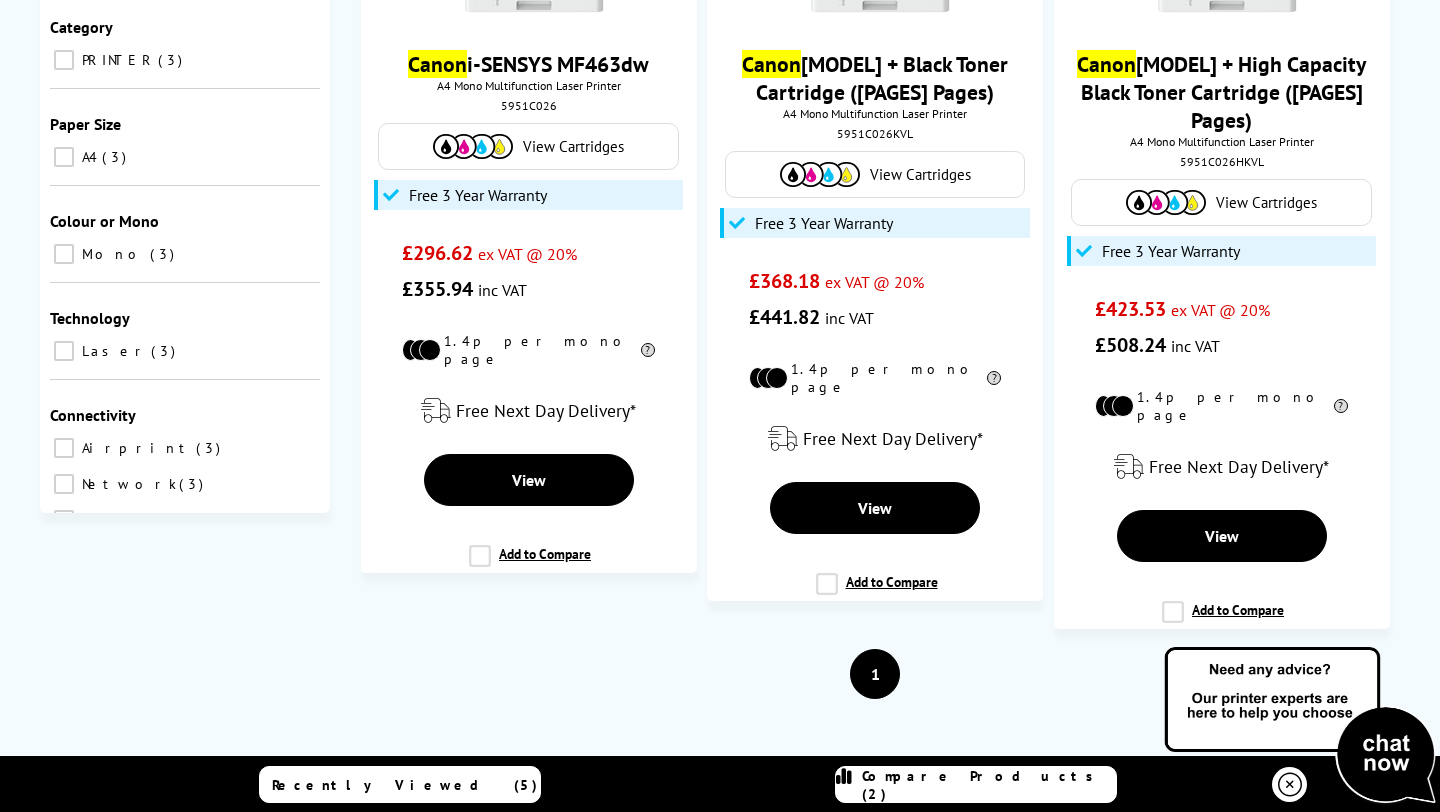 scroll, scrollTop: 504, scrollLeft: 0, axis: vertical 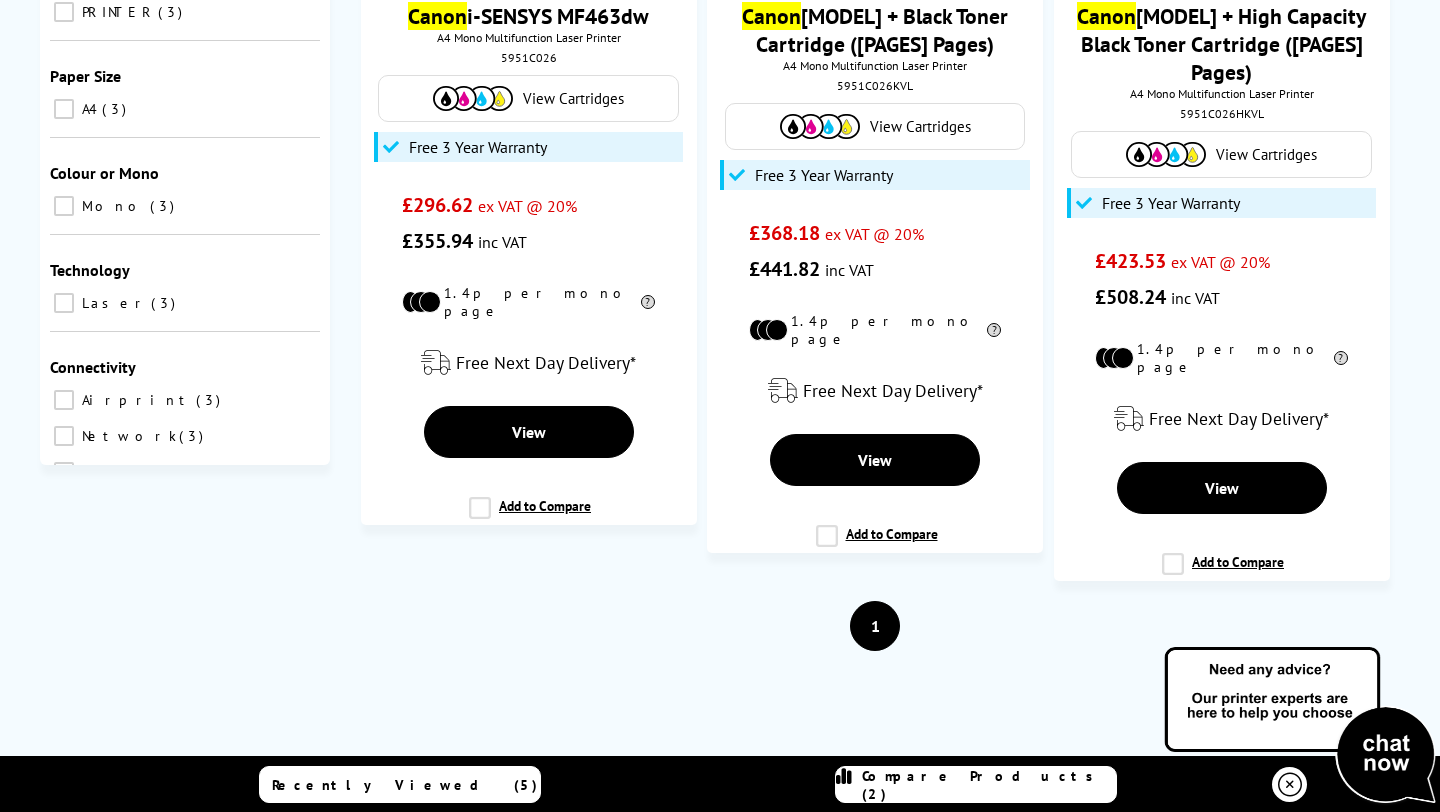 click on "Compare Products (2)" at bounding box center [989, 785] 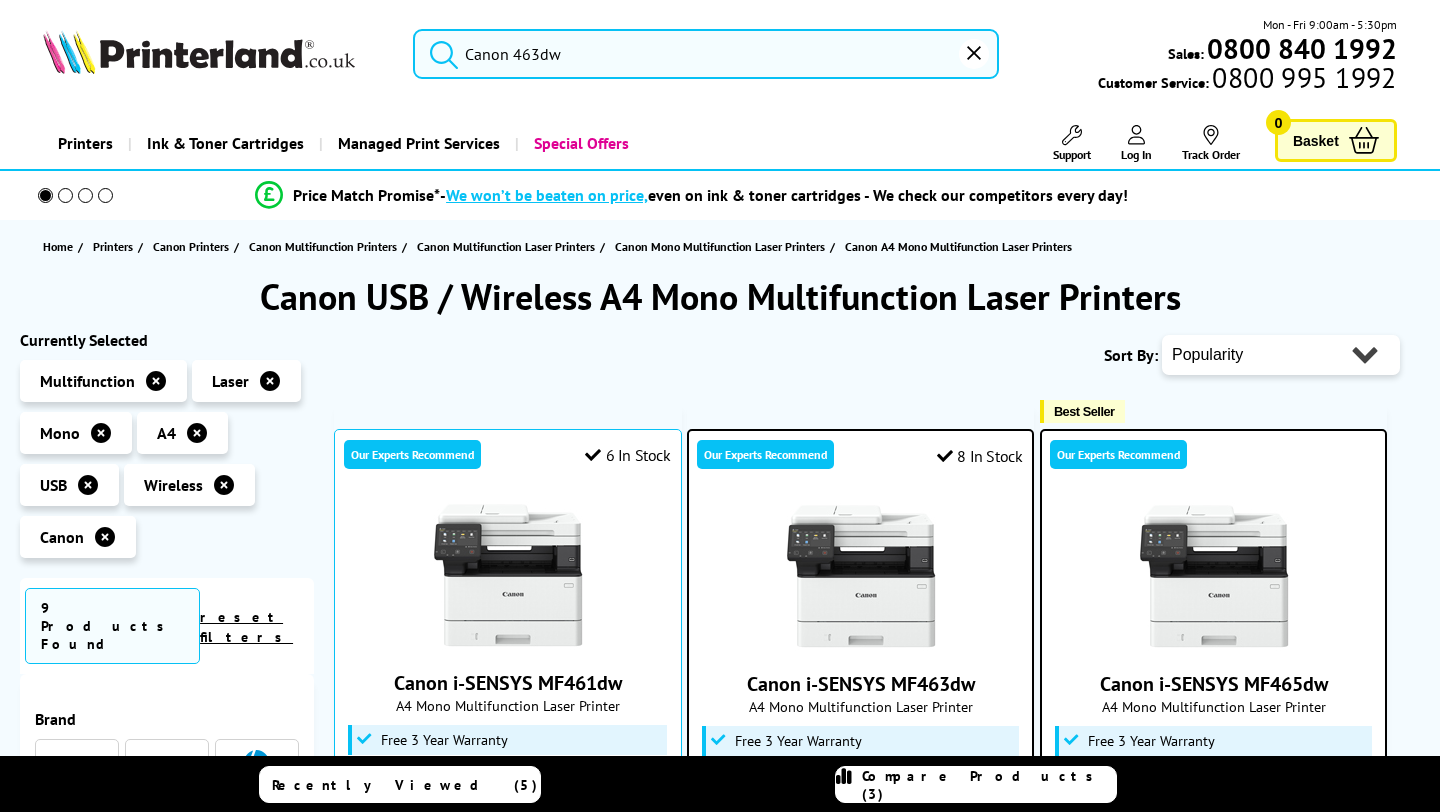 scroll, scrollTop: 0, scrollLeft: 0, axis: both 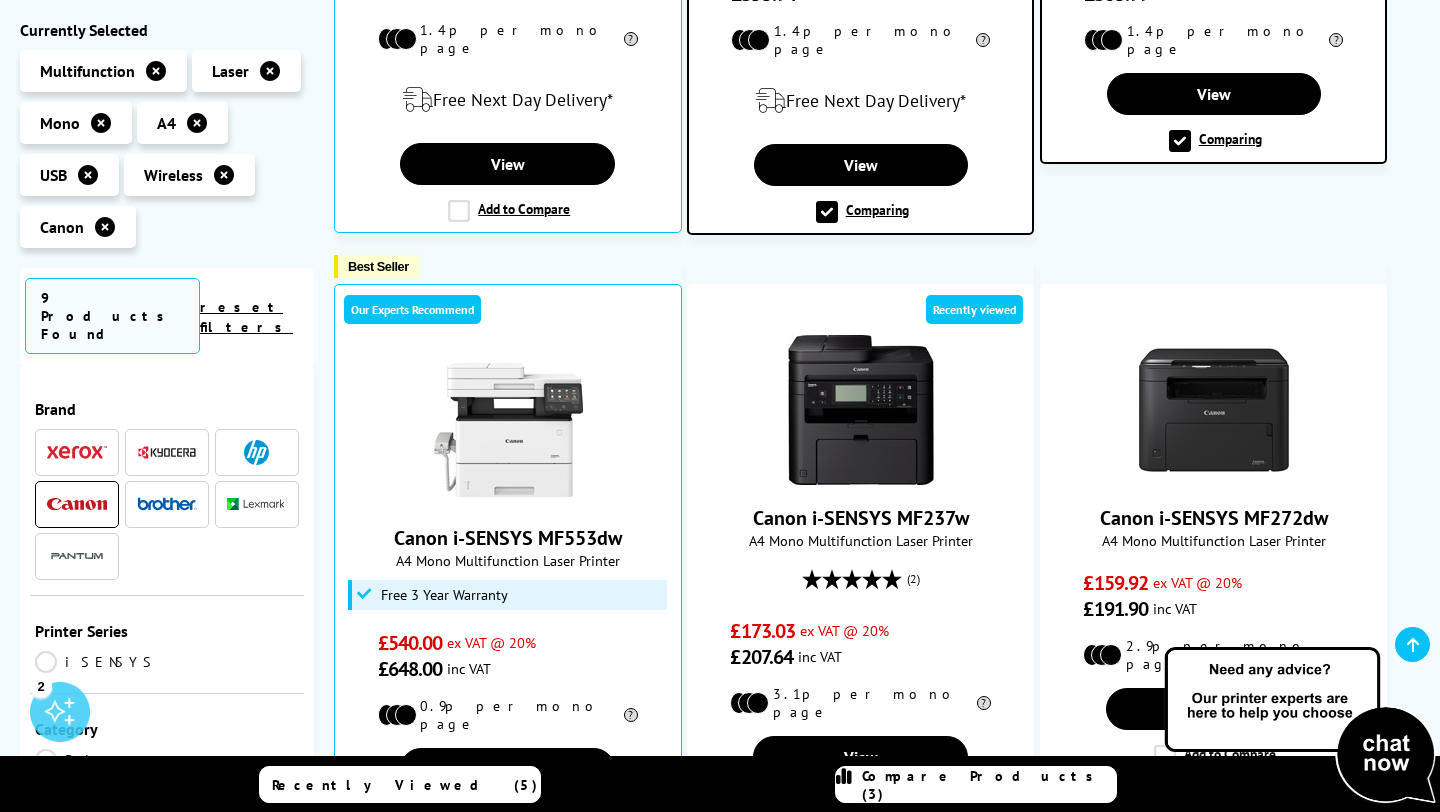 click on "Compare Products (3)" at bounding box center [989, 785] 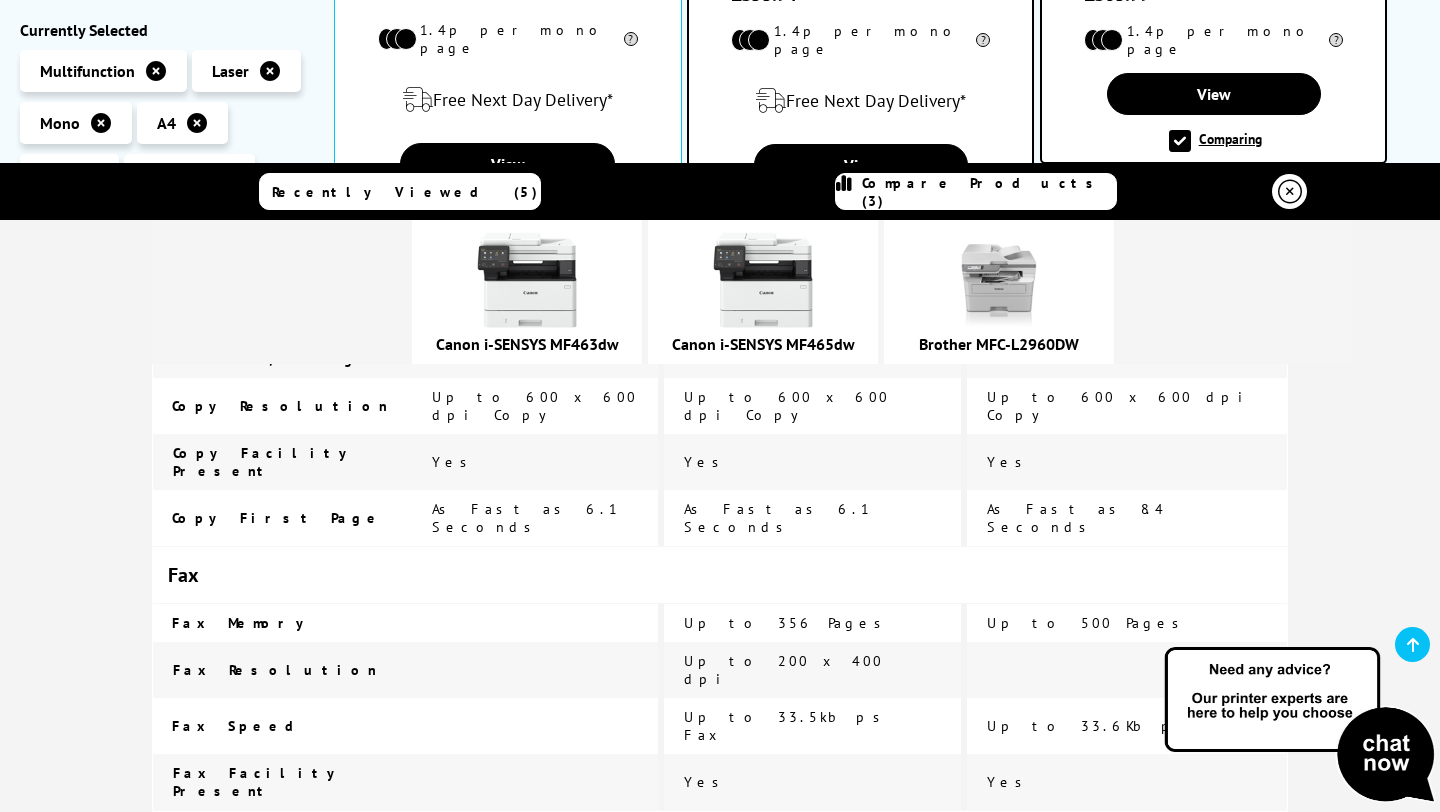 scroll, scrollTop: 1951, scrollLeft: 0, axis: vertical 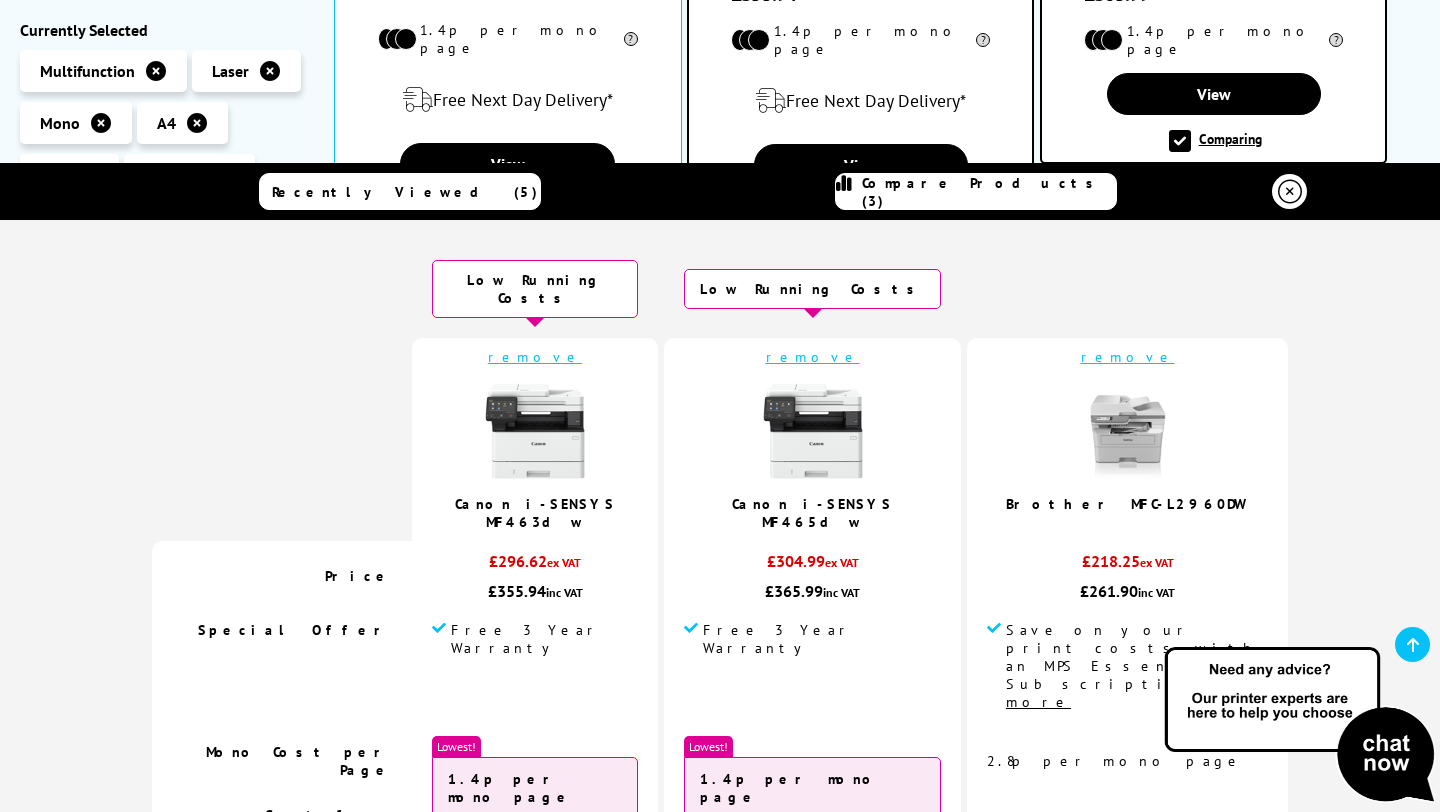 click at bounding box center [1290, 192] 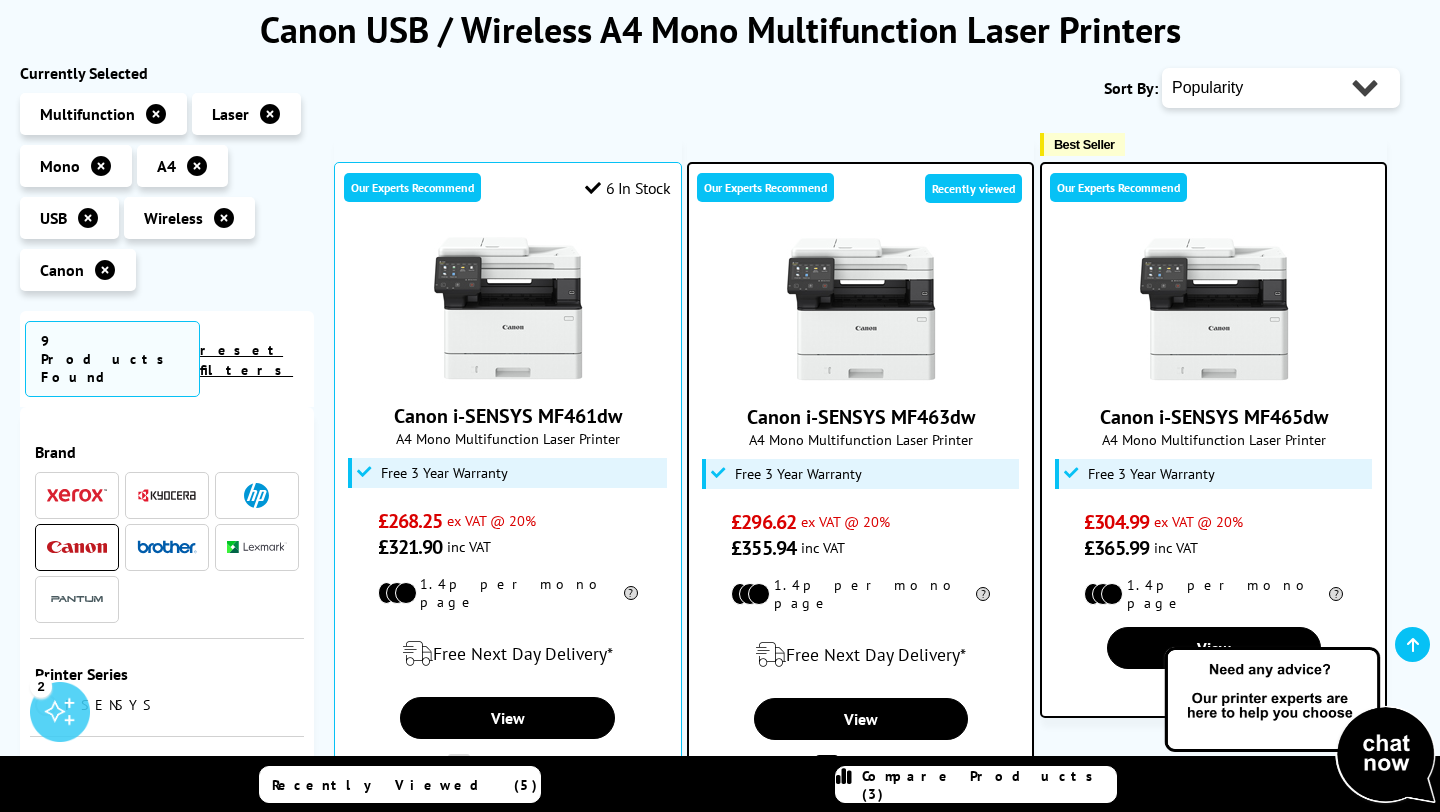 scroll, scrollTop: 0, scrollLeft: 0, axis: both 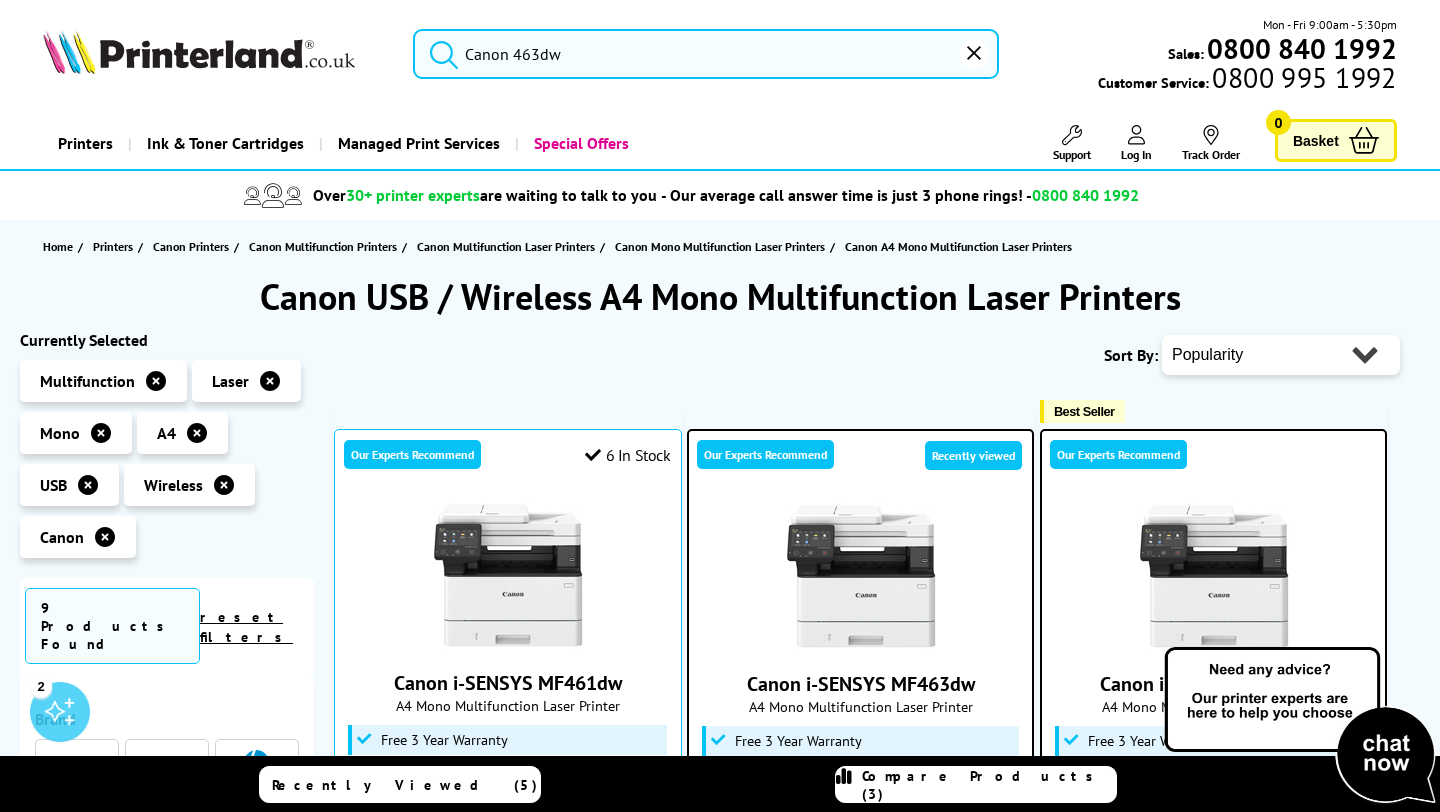 click on "Canon 463dw" at bounding box center (705, 54) 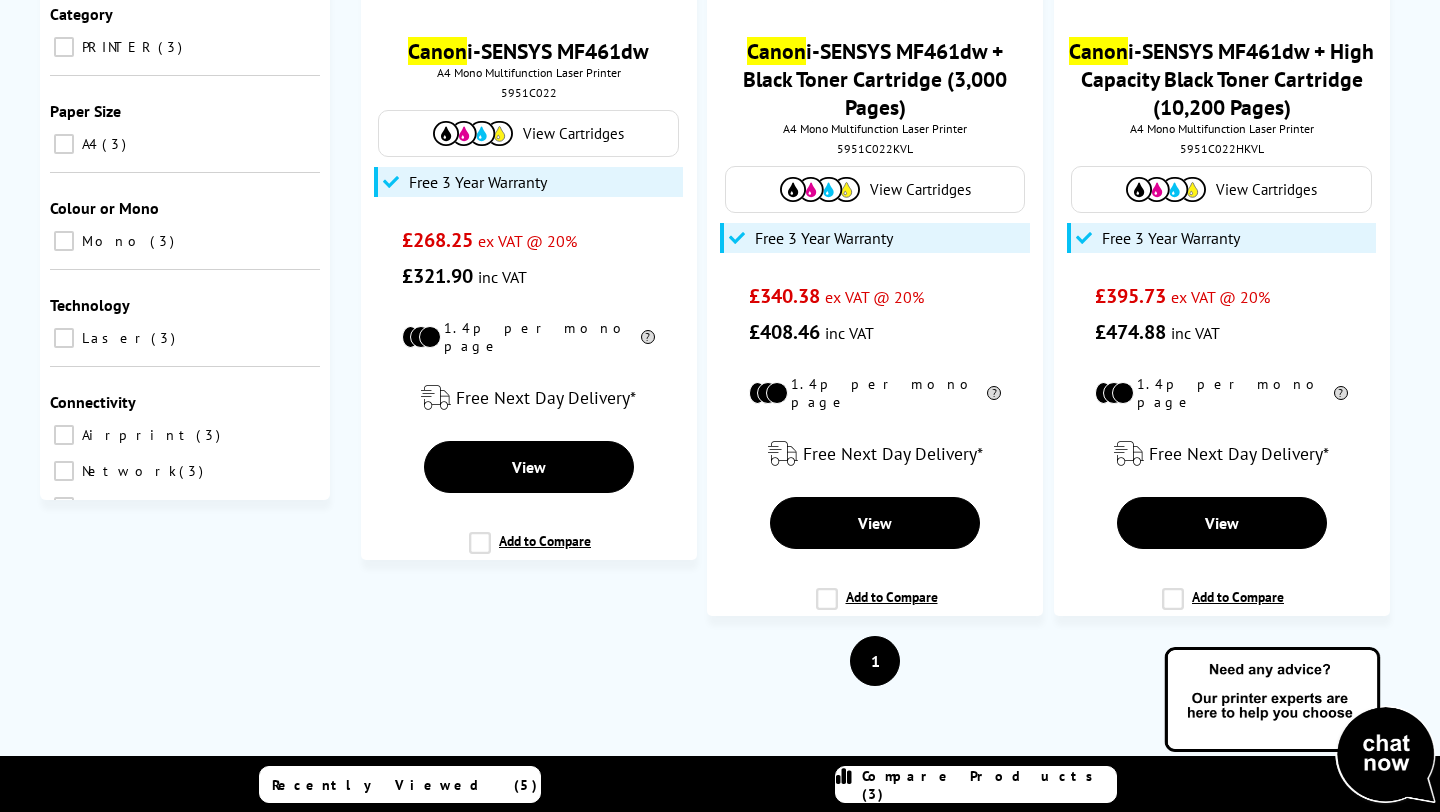 scroll, scrollTop: 484, scrollLeft: 0, axis: vertical 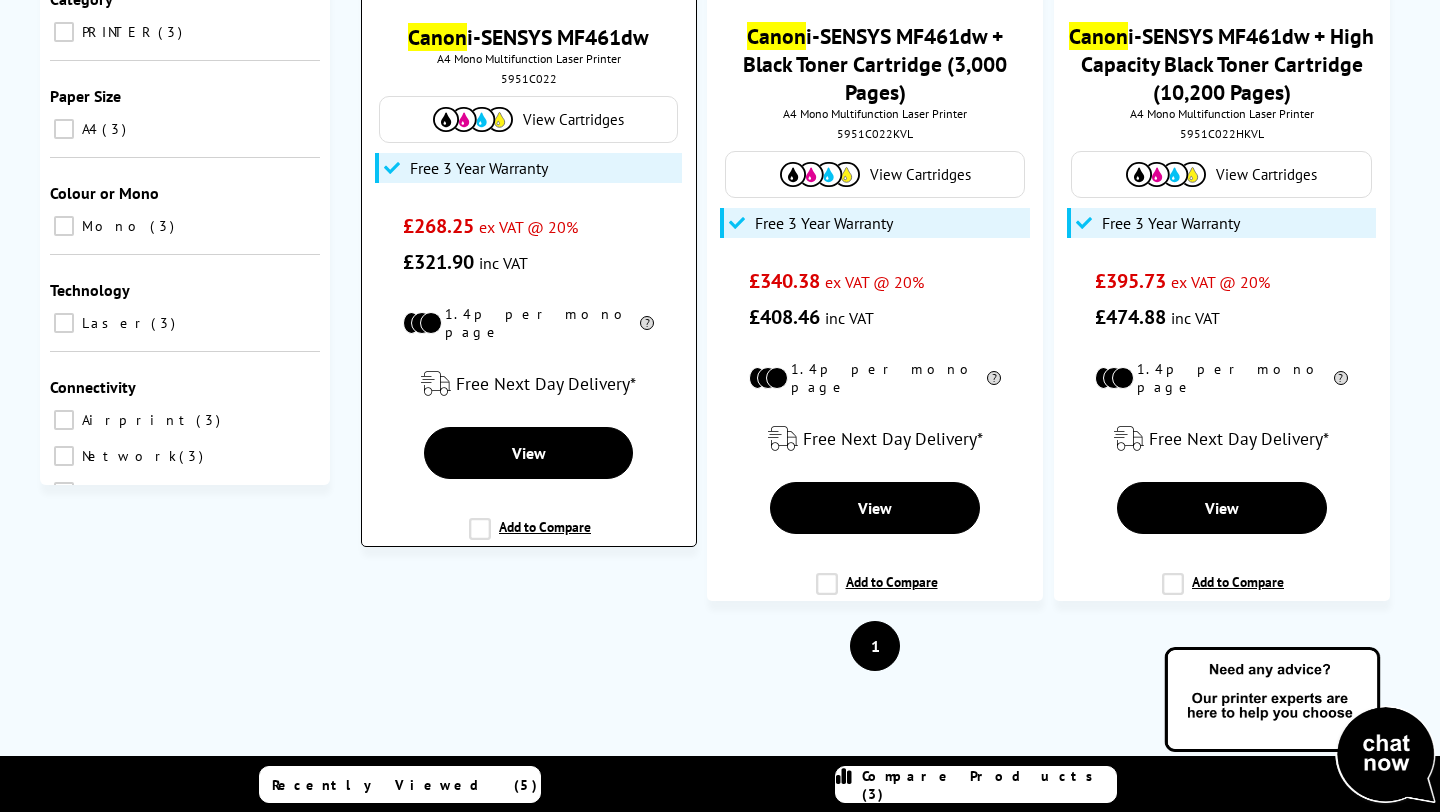 click on "Add to Compare" at bounding box center [530, 537] 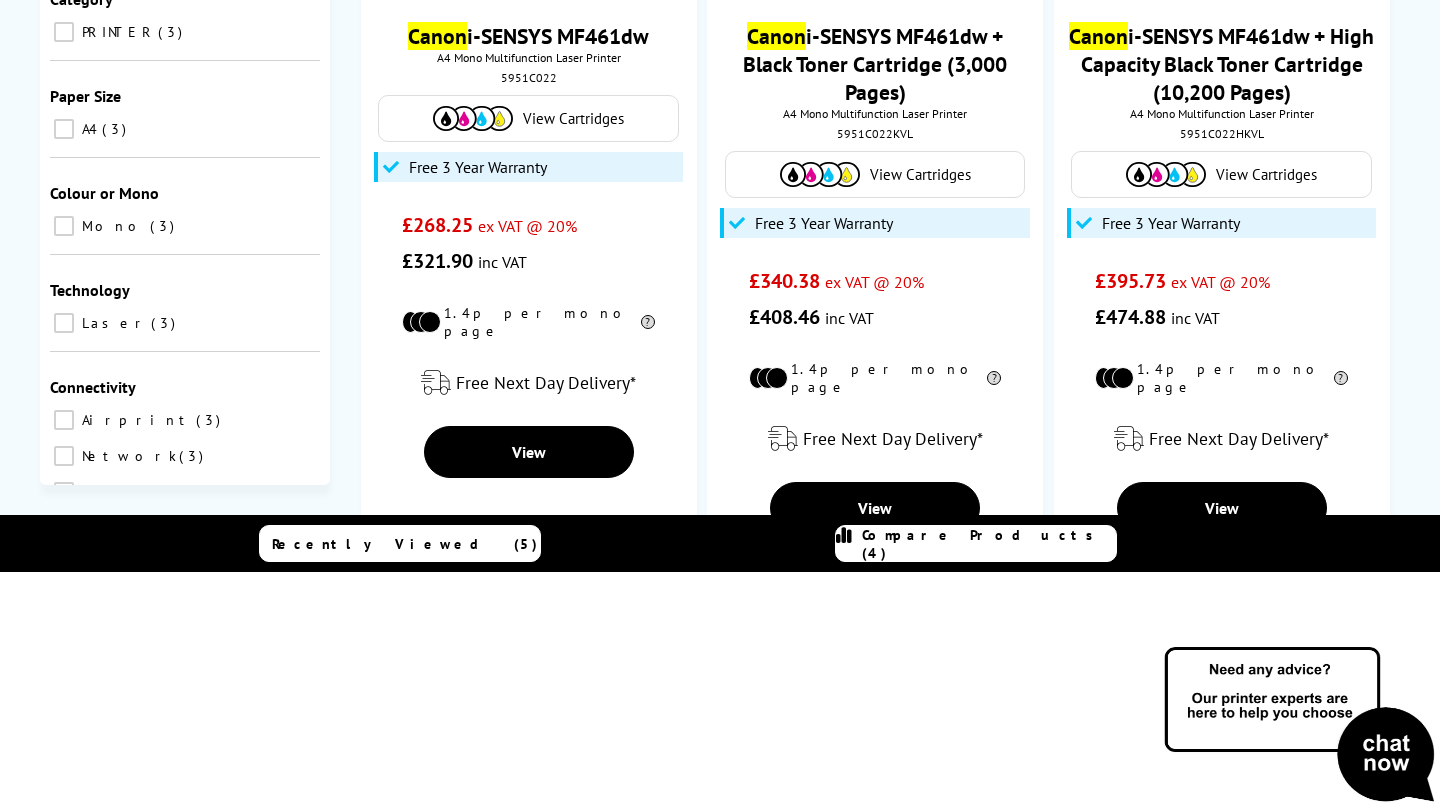 scroll, scrollTop: 483, scrollLeft: 0, axis: vertical 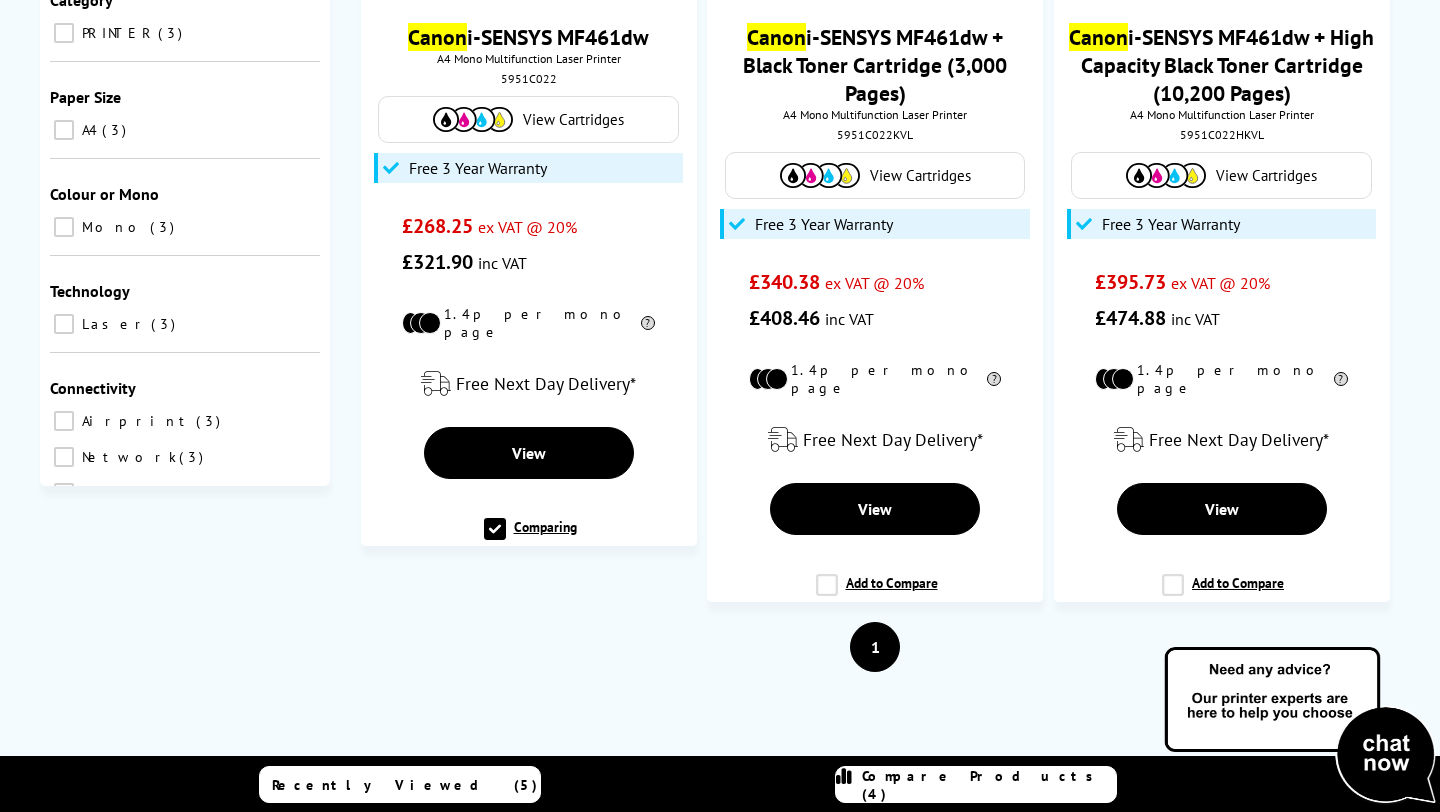 click on "Compare Products (4)" at bounding box center [989, 785] 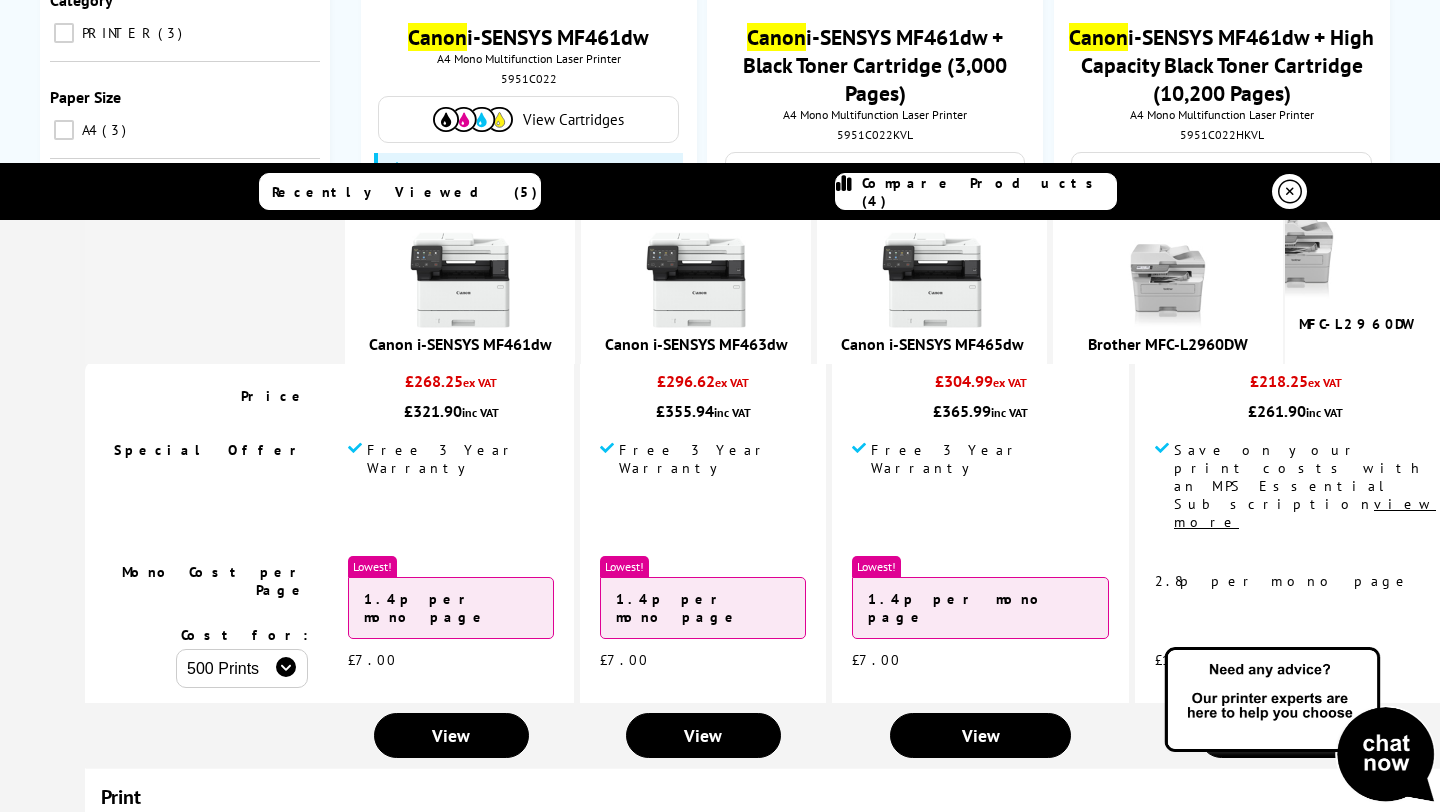 scroll, scrollTop: 0, scrollLeft: 0, axis: both 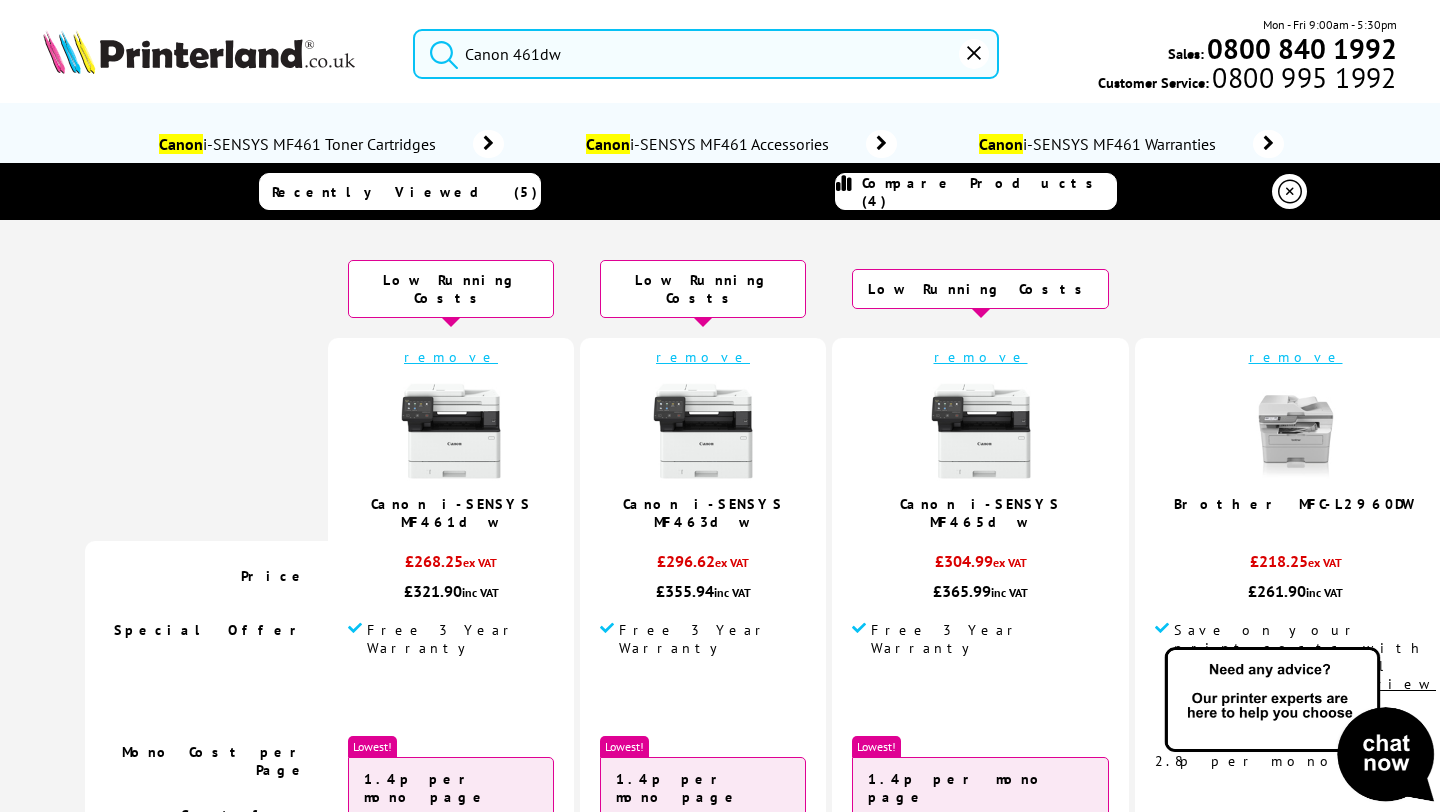 click on "Canon 461dw" at bounding box center [705, 54] 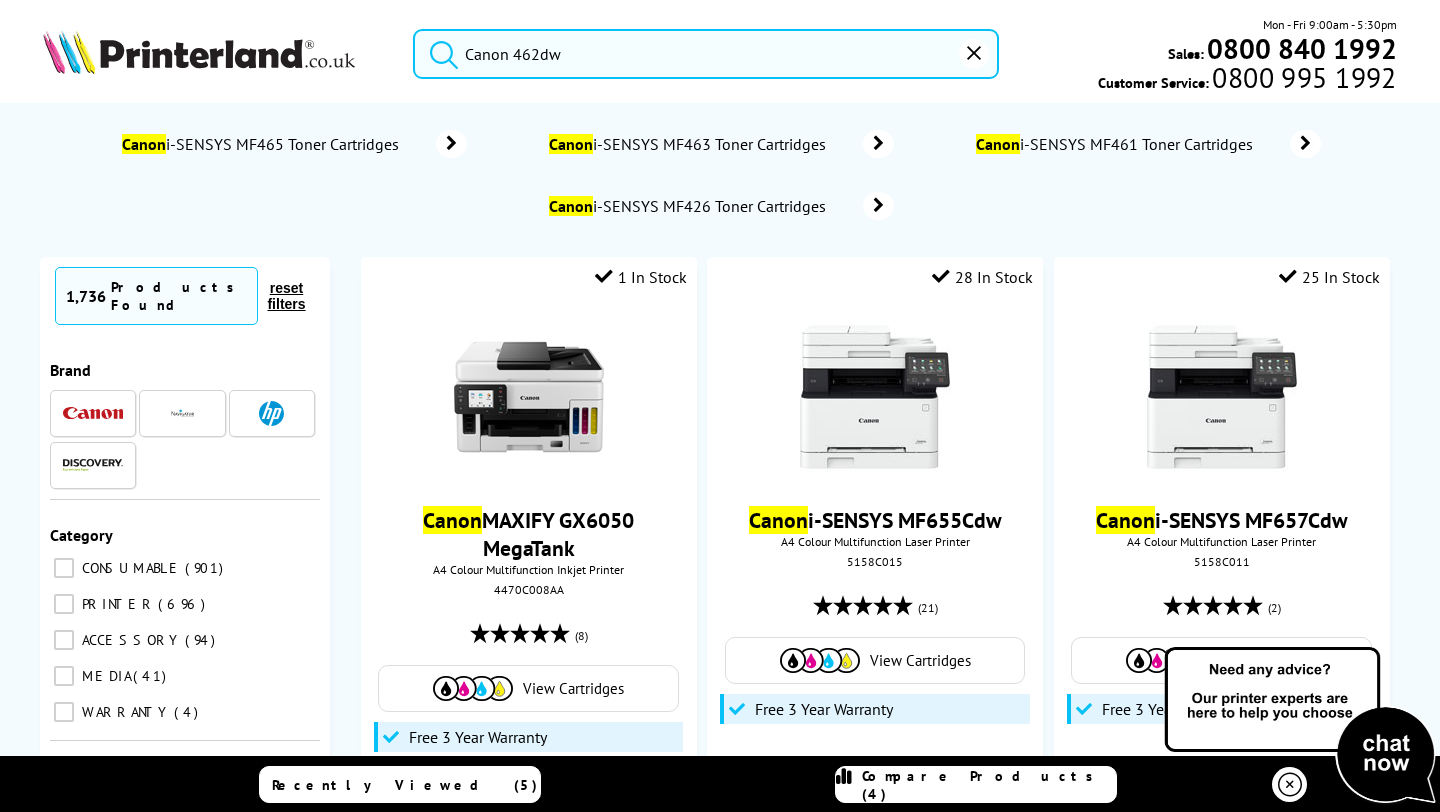 click on "Canon 462dw" at bounding box center (705, 54) 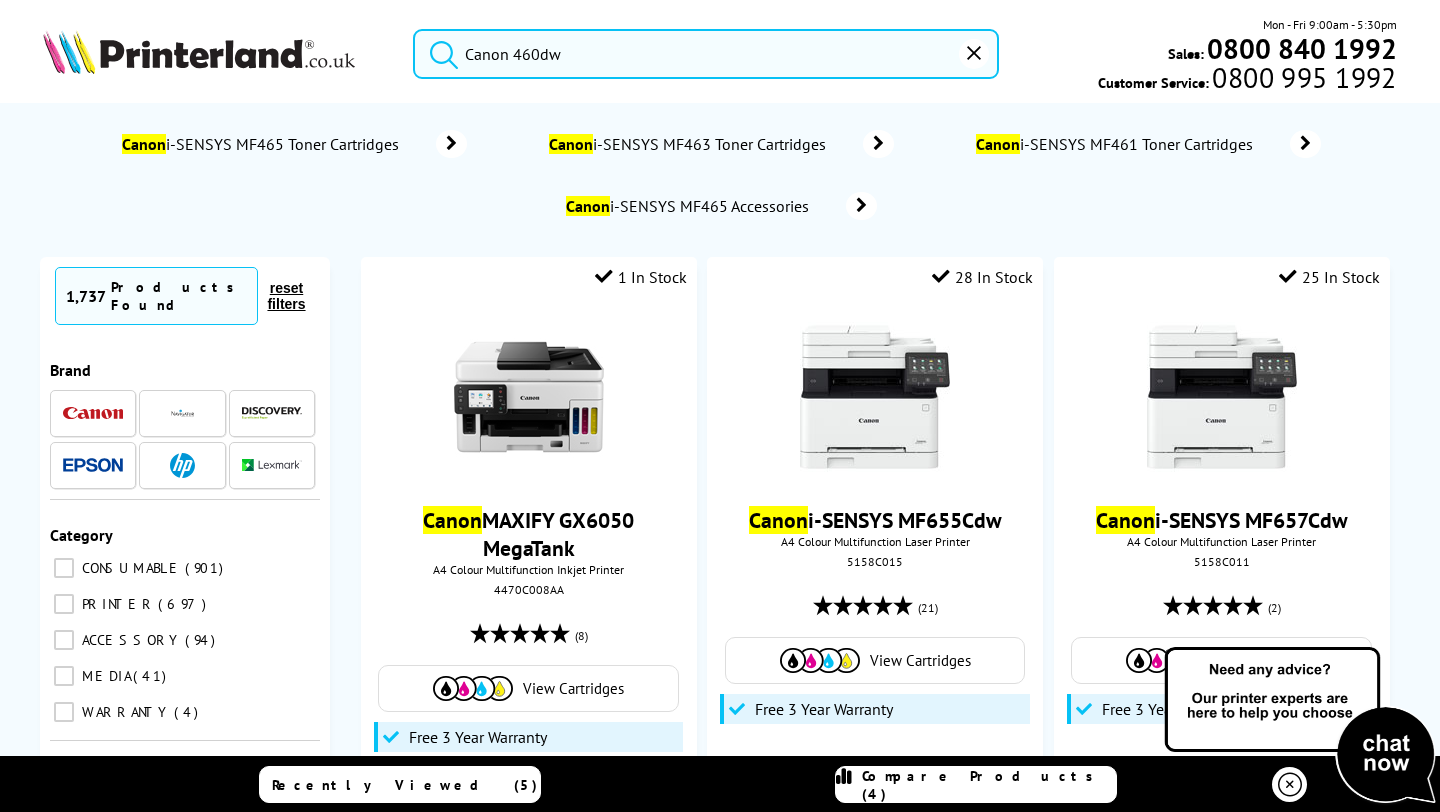click on "Canon 460dw" at bounding box center [705, 54] 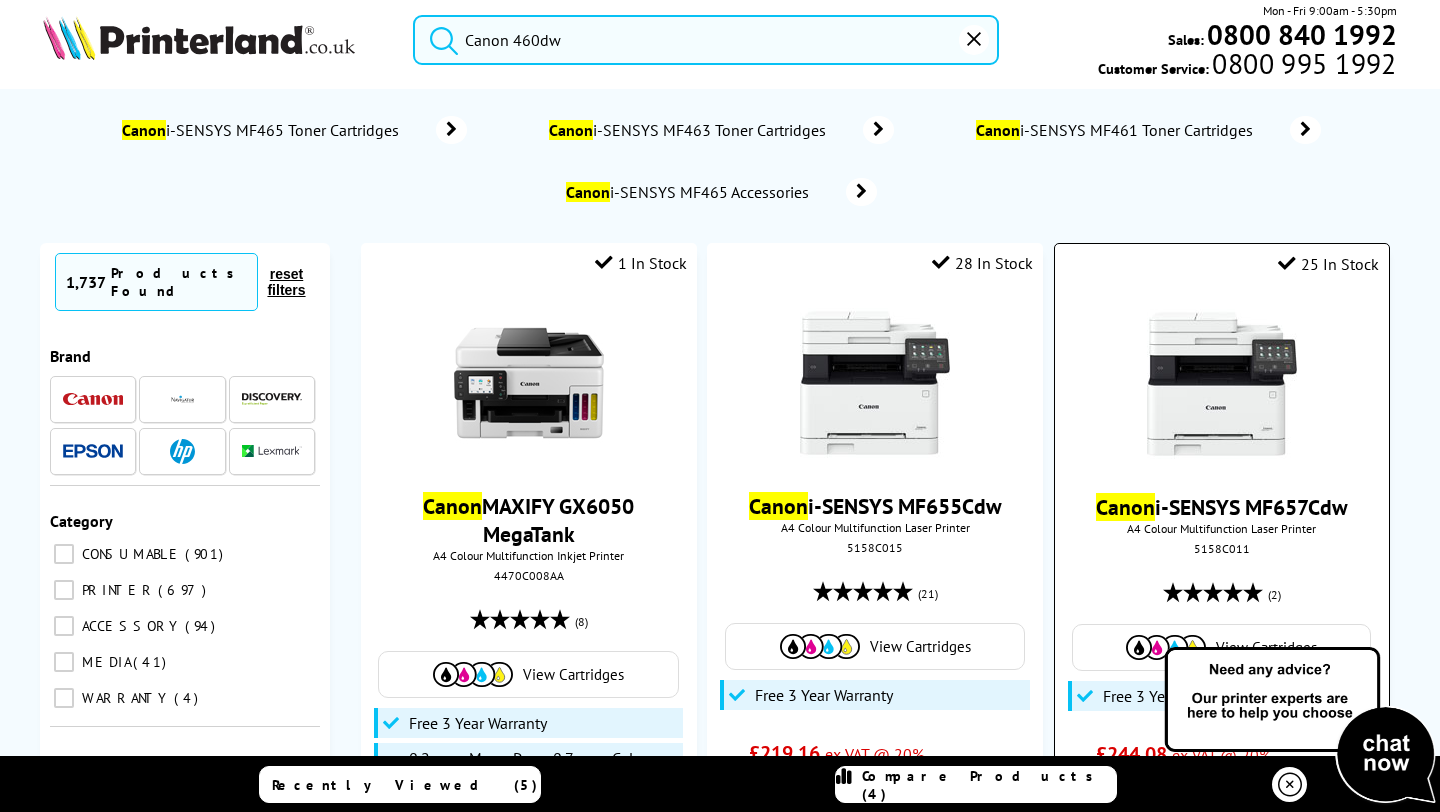 scroll, scrollTop: 0, scrollLeft: 0, axis: both 